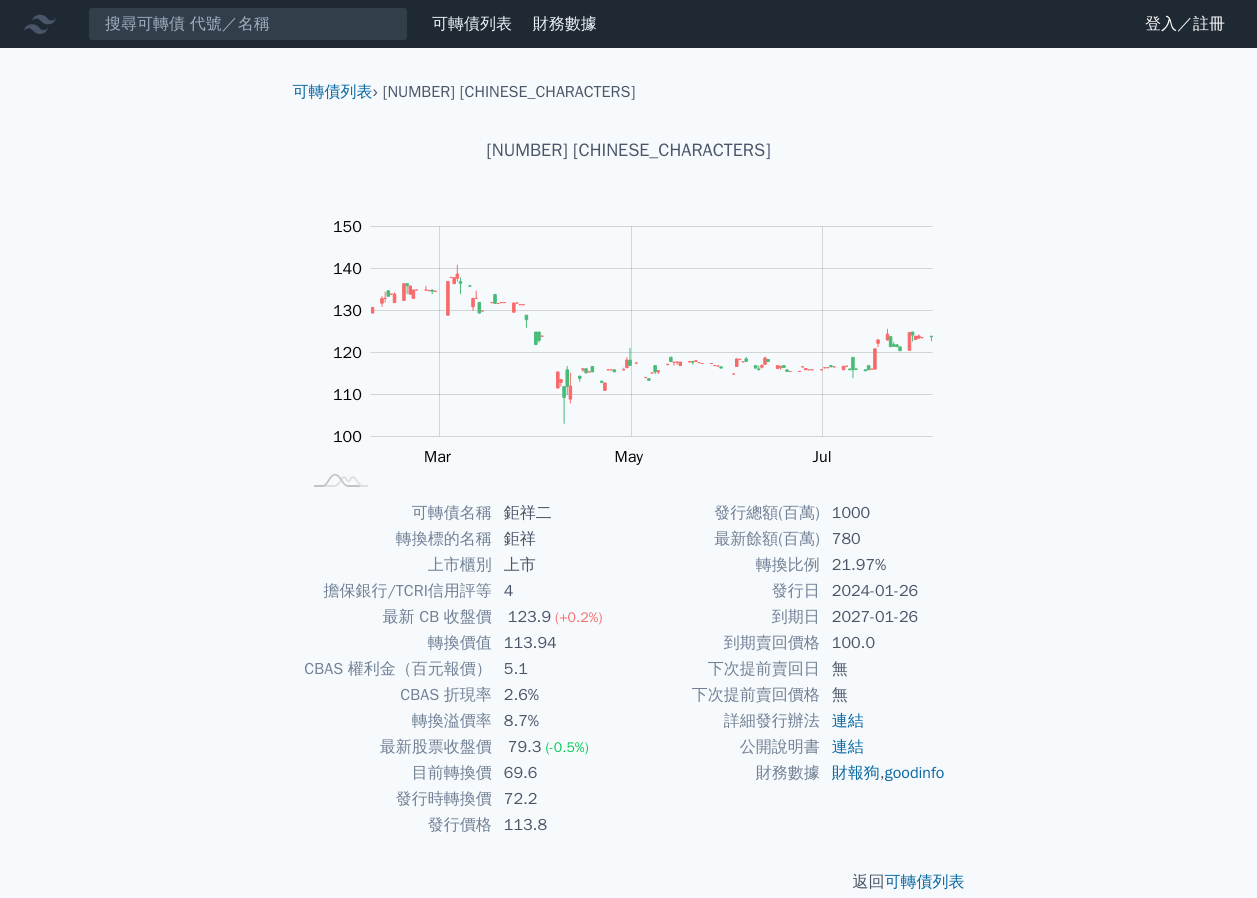 scroll, scrollTop: 0, scrollLeft: 0, axis: both 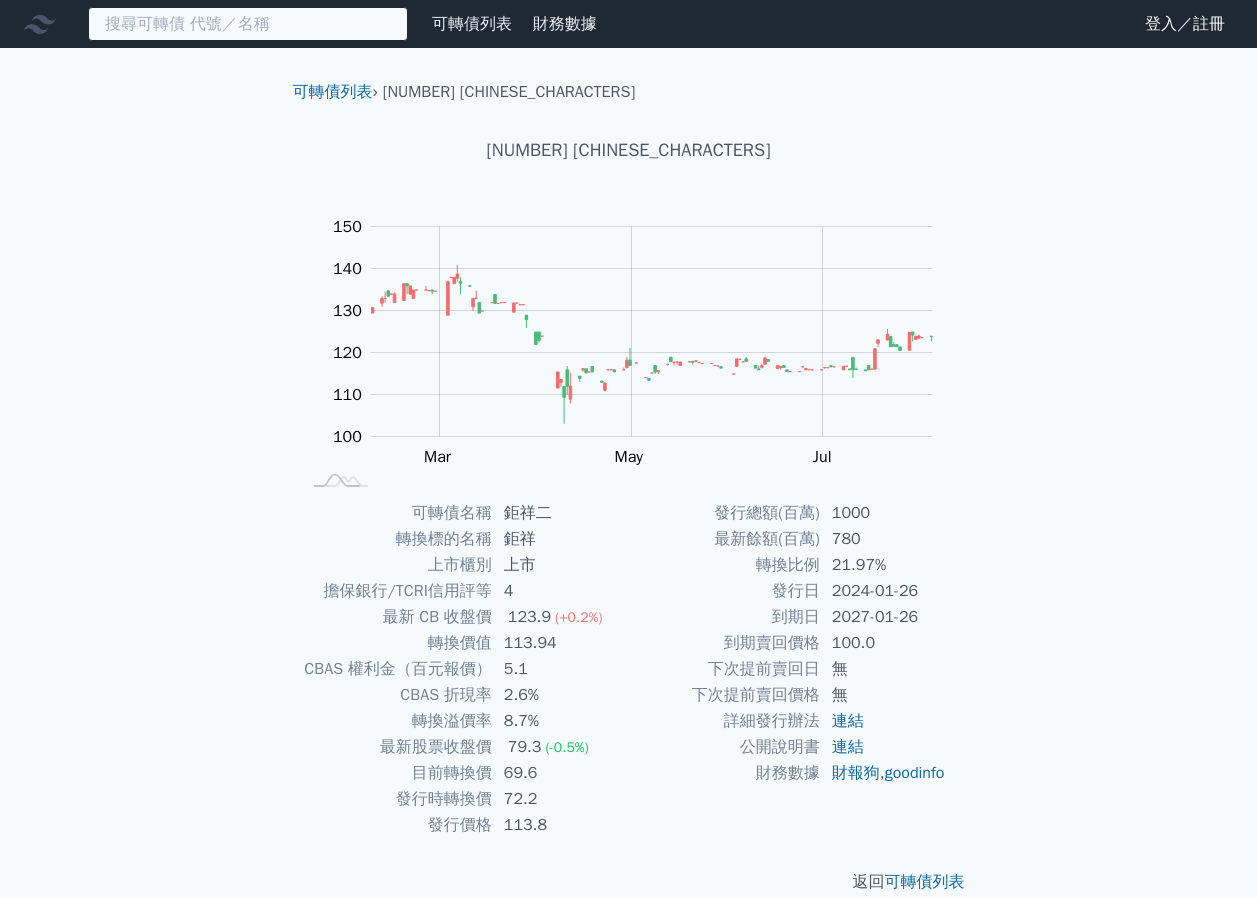 click at bounding box center (248, 24) 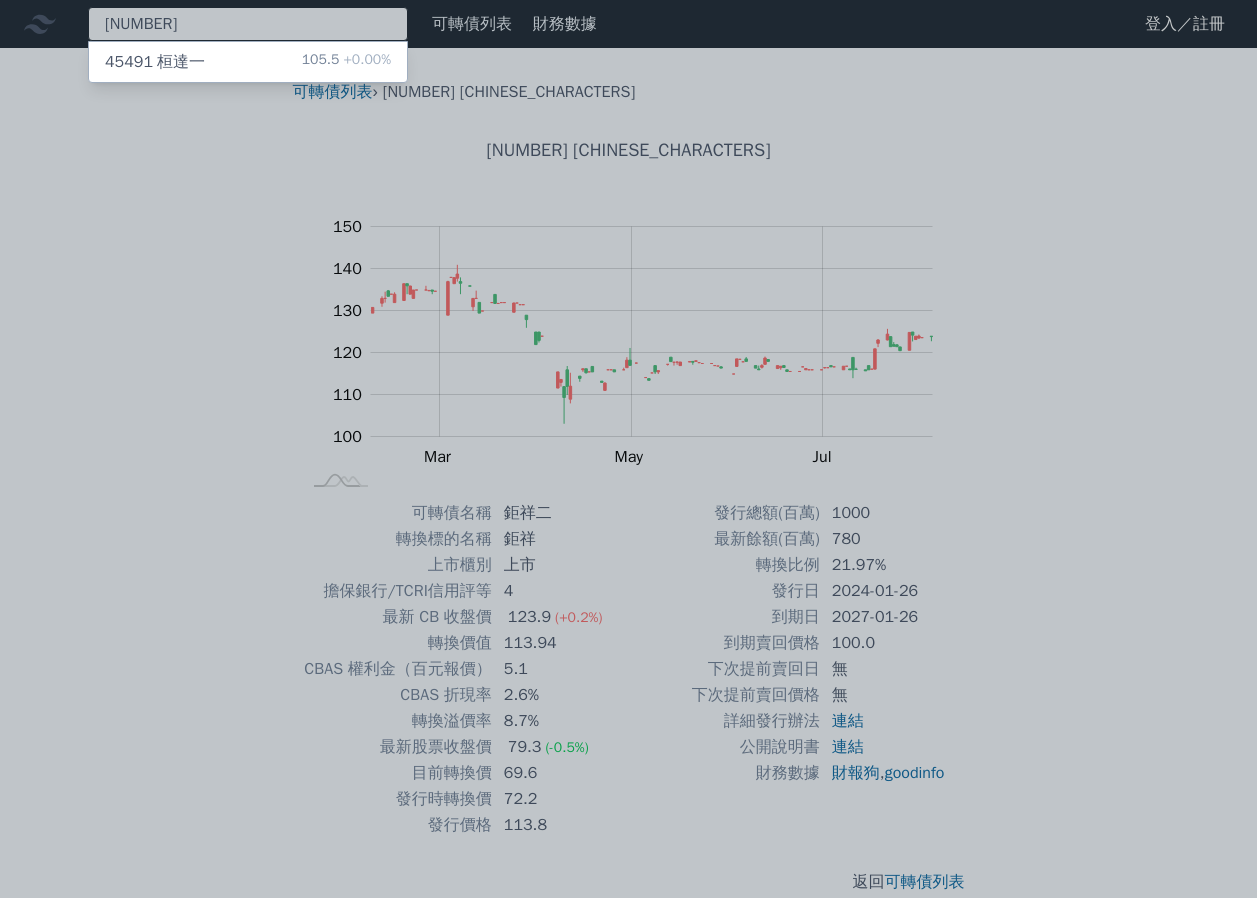 type on "[NUMBER]" 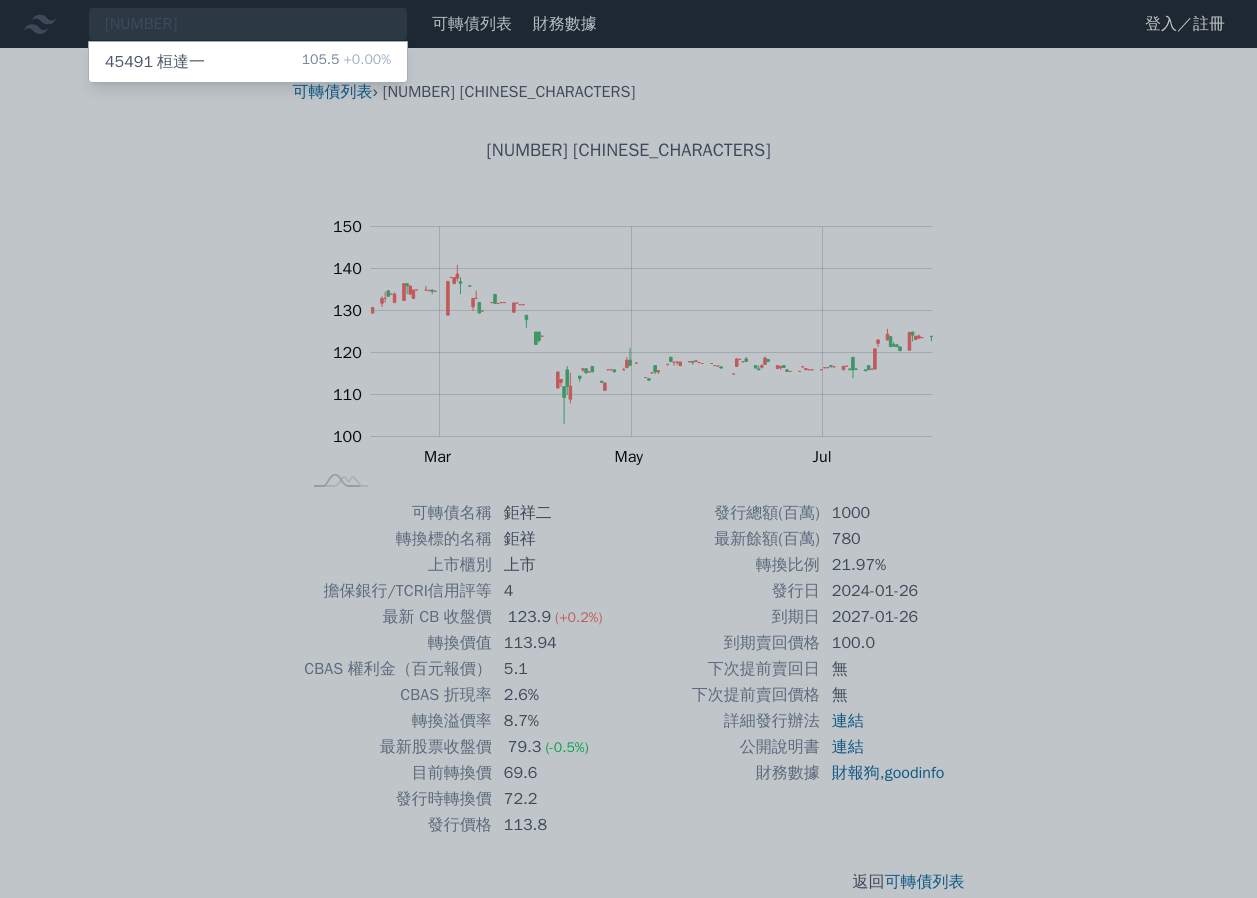 click on "45491 桓達一" at bounding box center [155, 62] 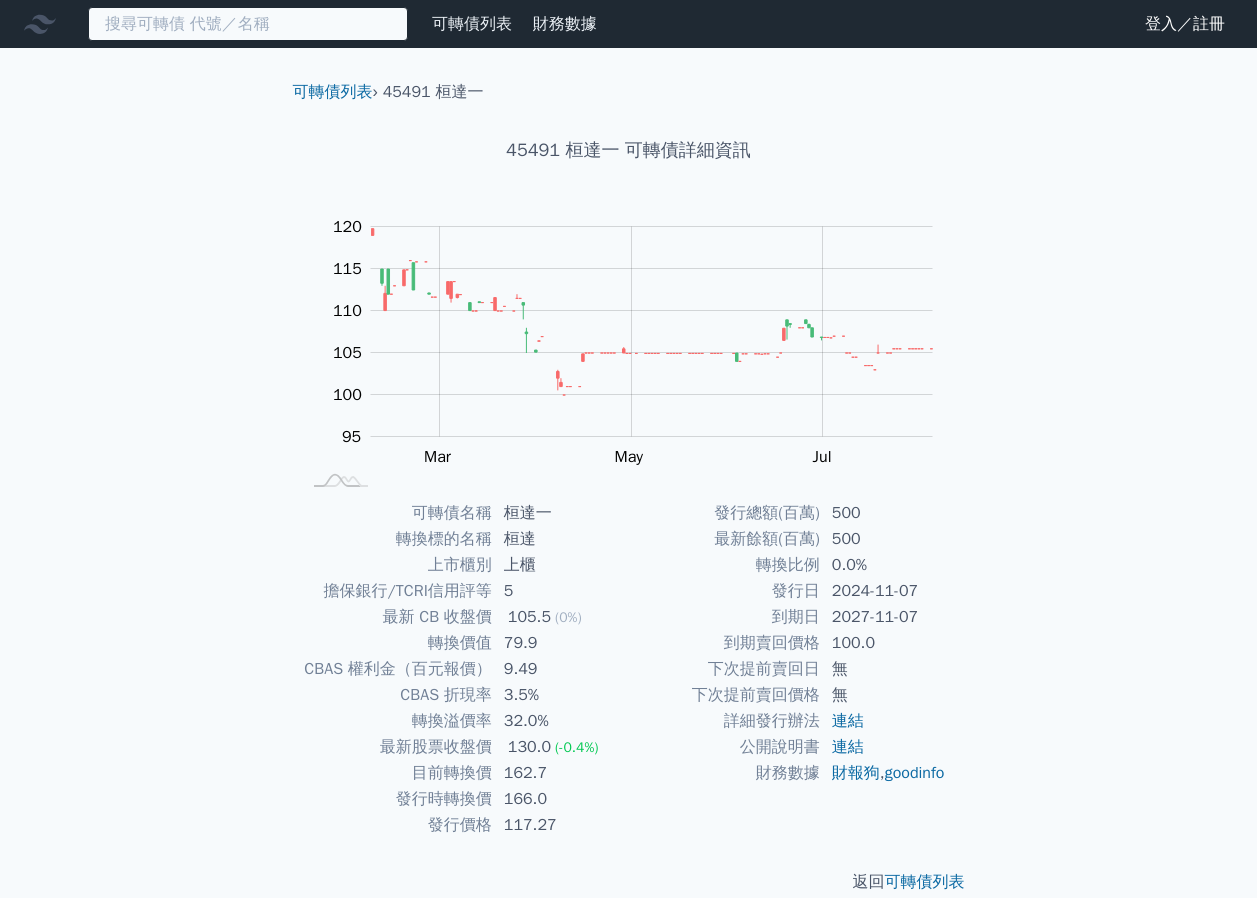 click at bounding box center (248, 24) 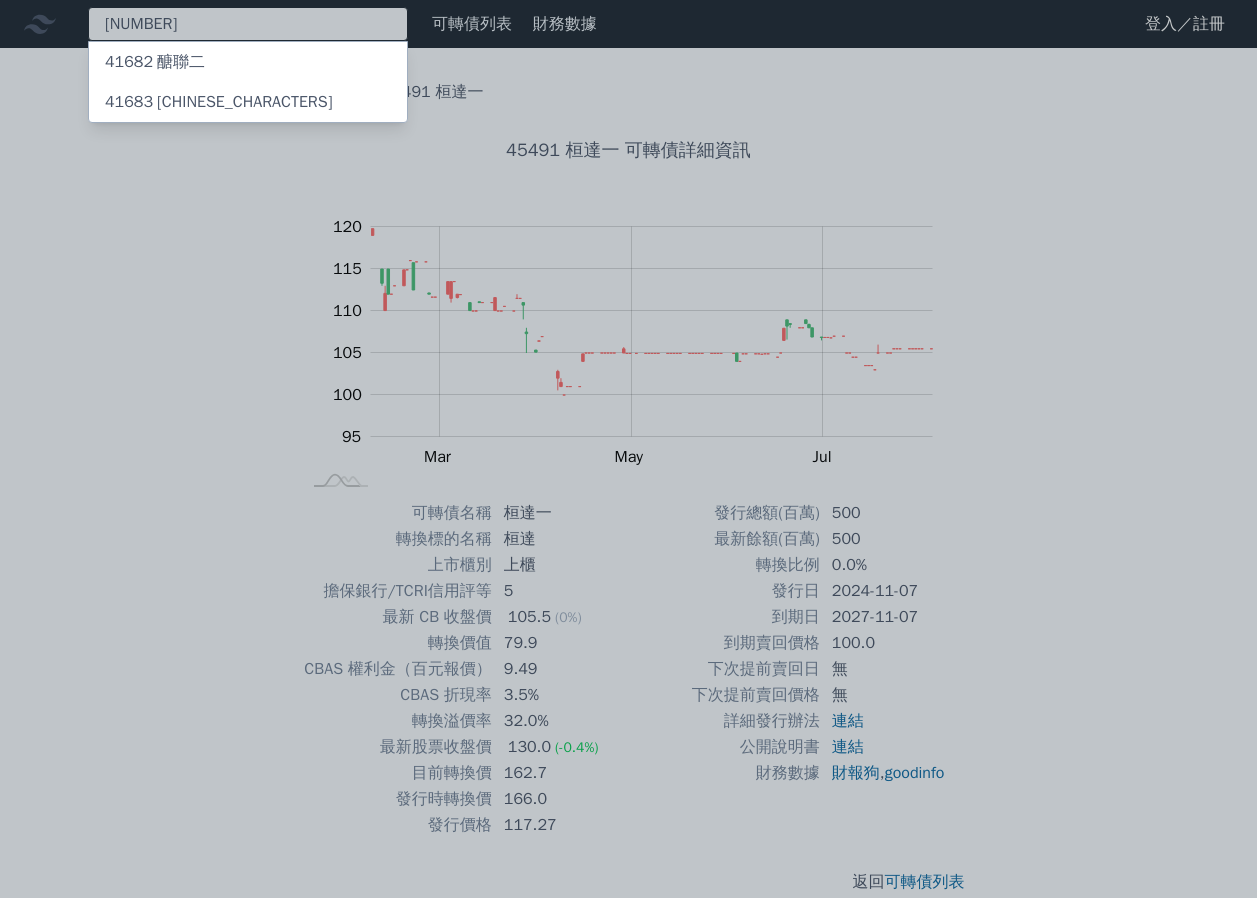 type on "[NUMBER]" 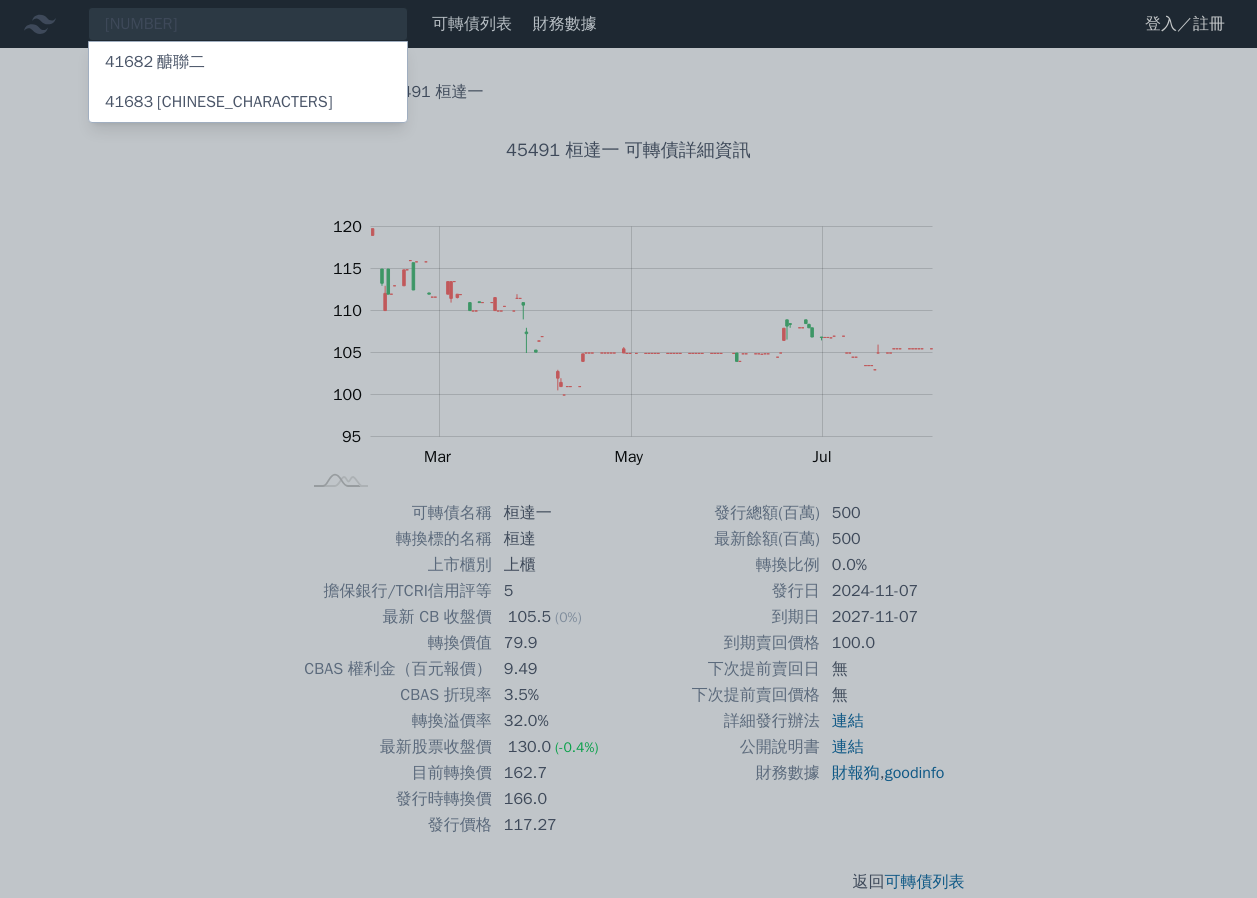 click on "[NUMBER] [CHINESE_CHARACTERS]" at bounding box center [248, 102] 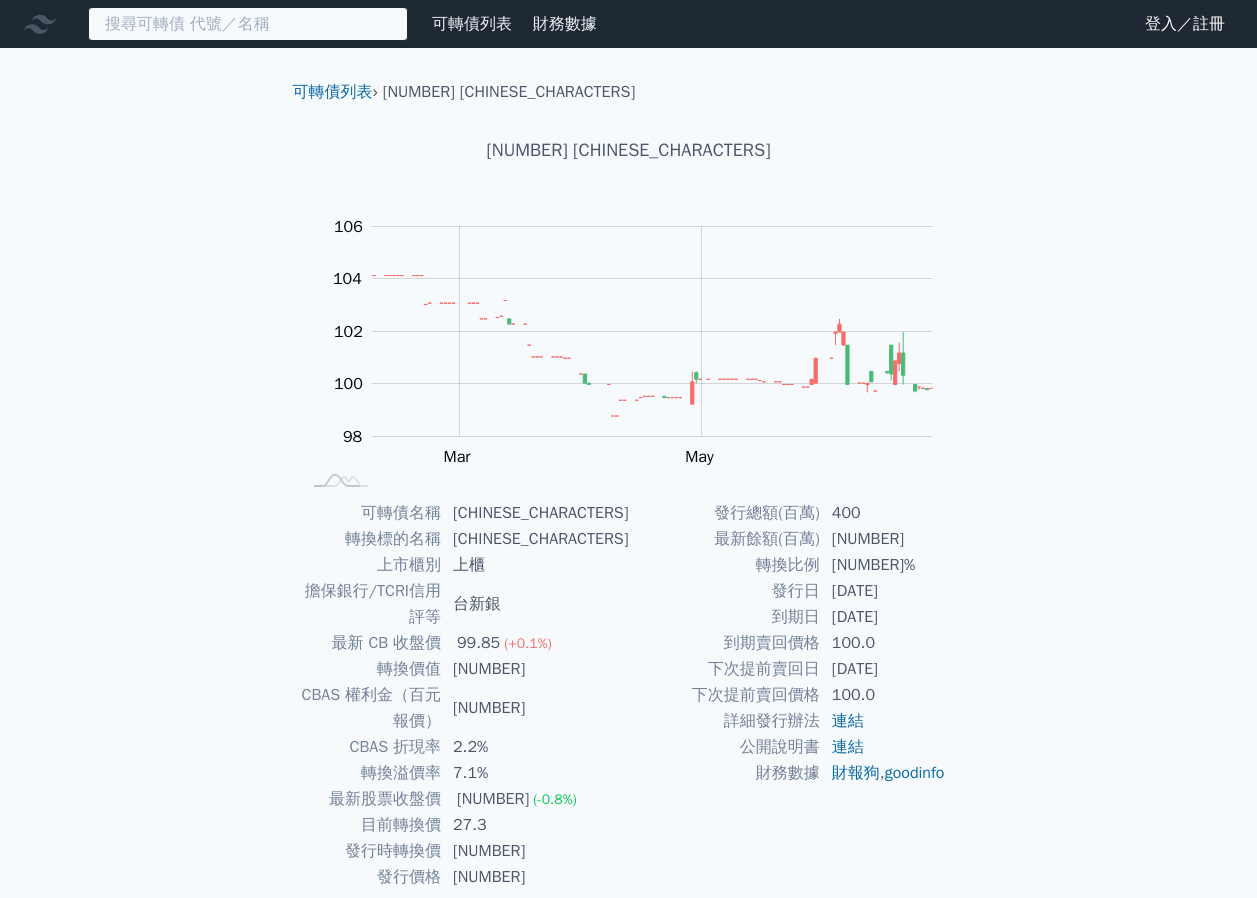click at bounding box center (248, 24) 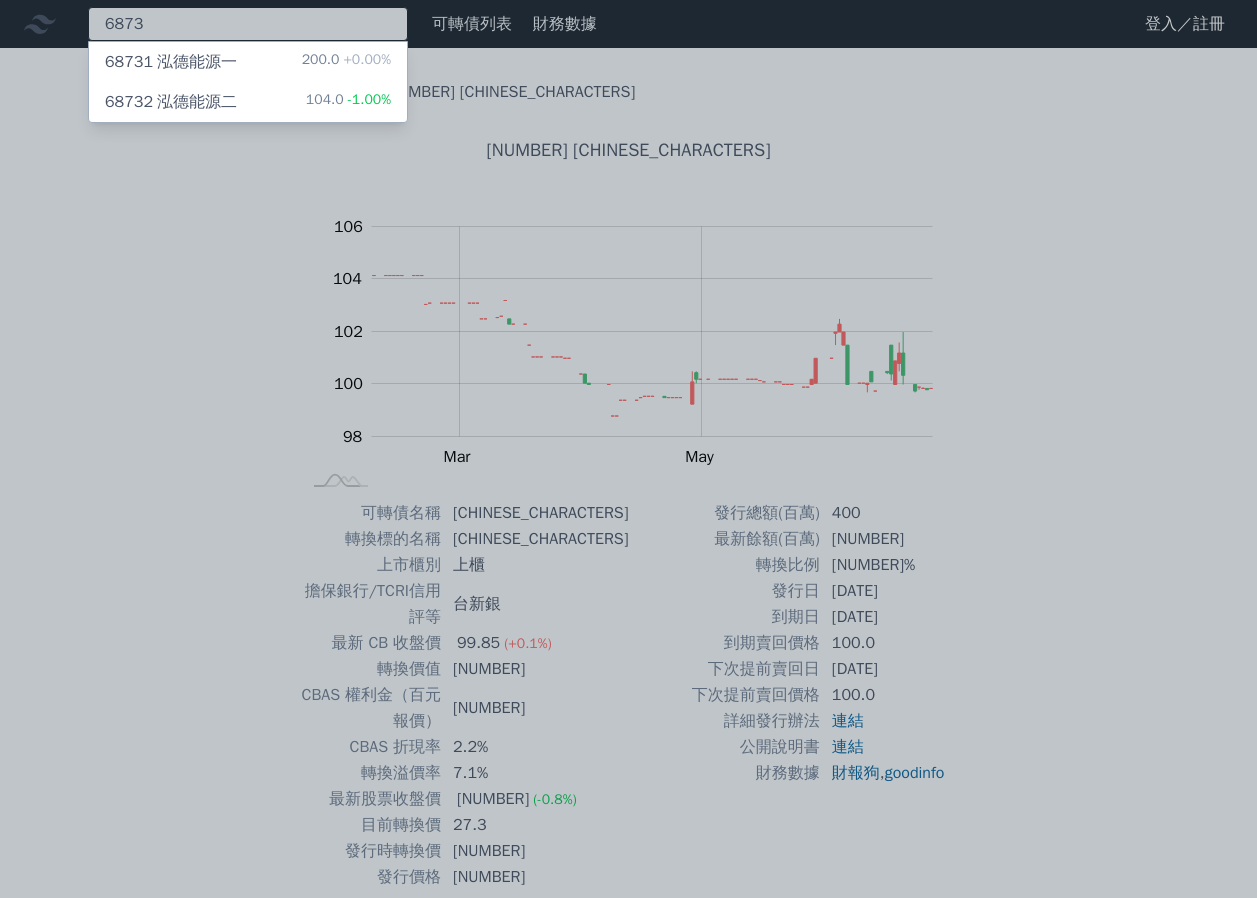 type on "6873" 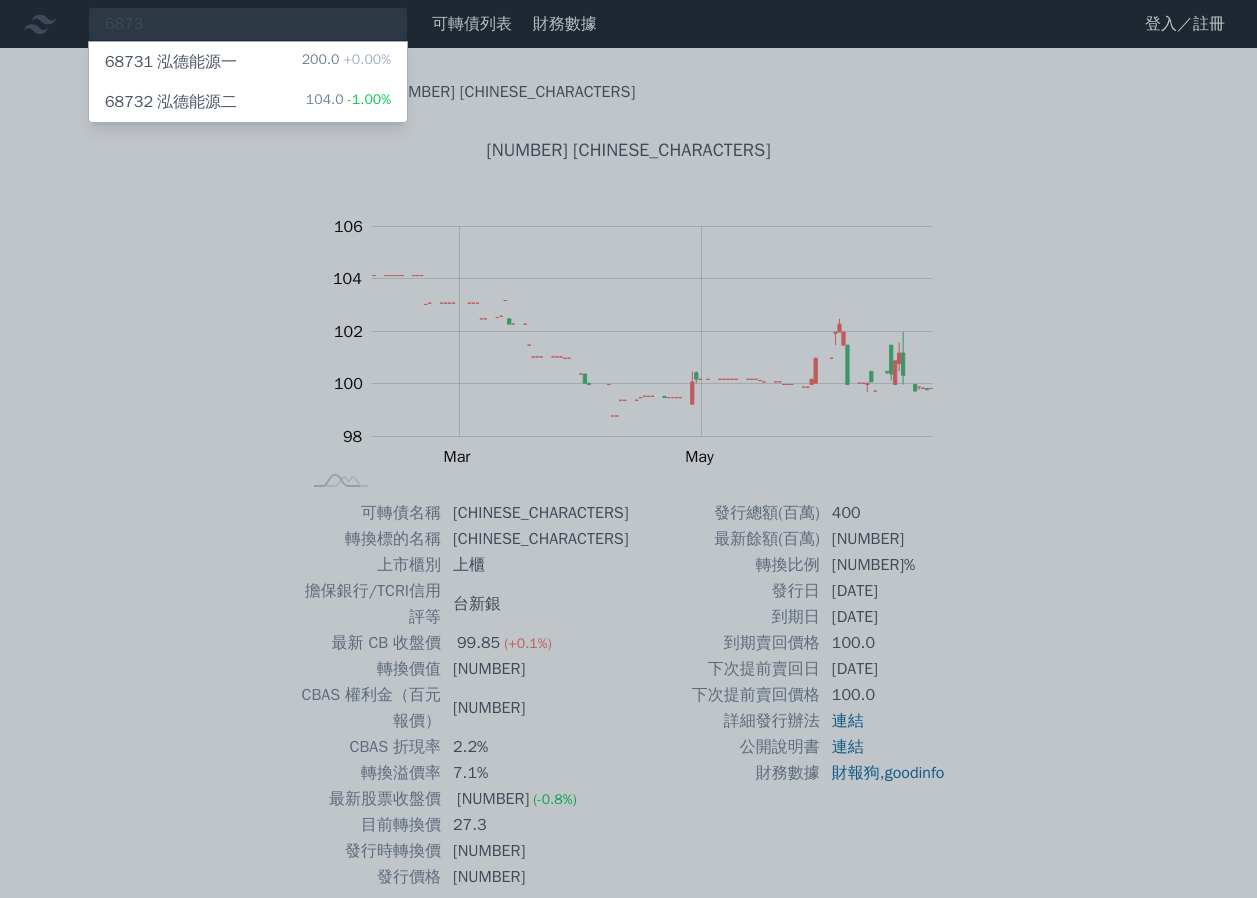 click on "[NUMBER] [CHINESE_CHARACTERS]
[NUMBER] -[PERCENT]%" at bounding box center [248, 102] 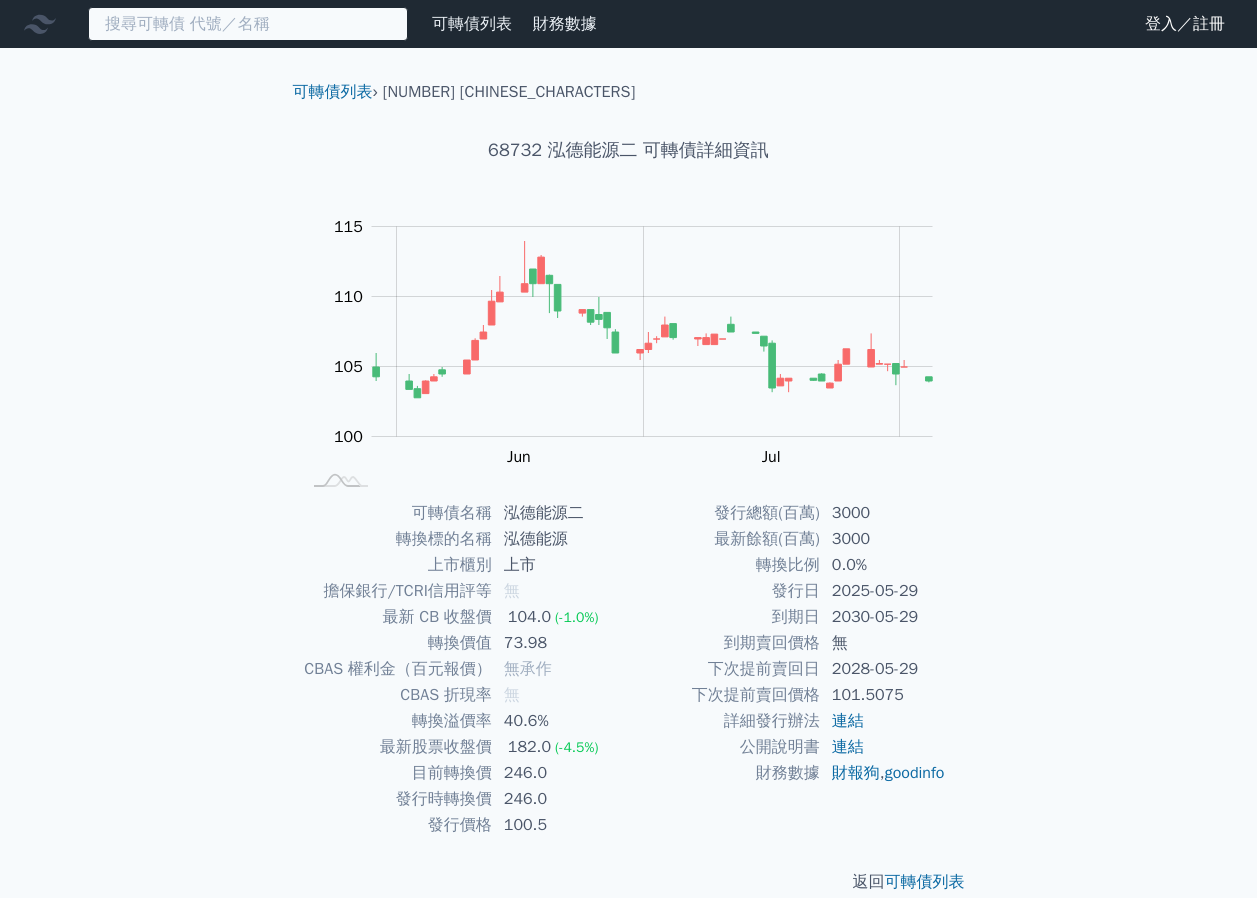 click at bounding box center [248, 24] 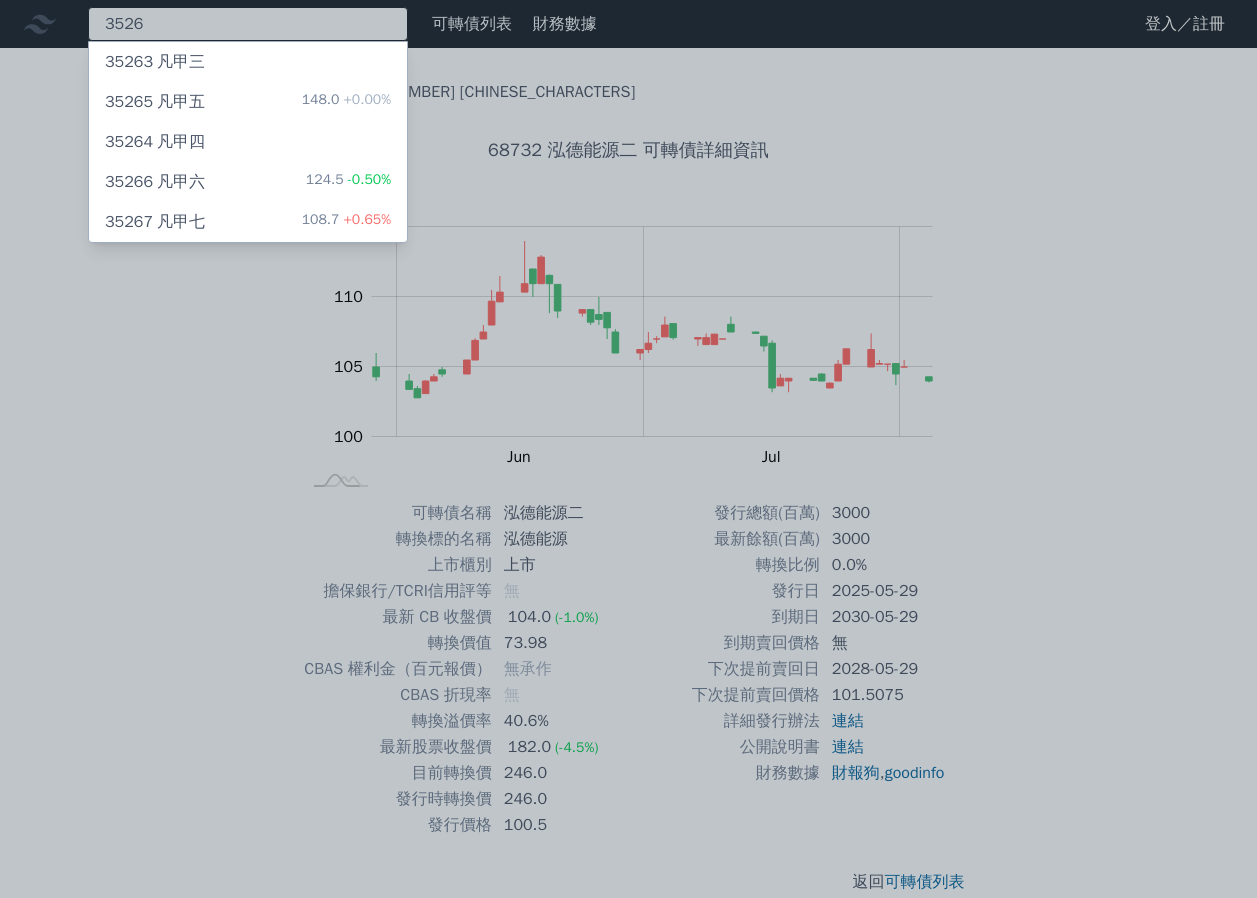 type on "3526" 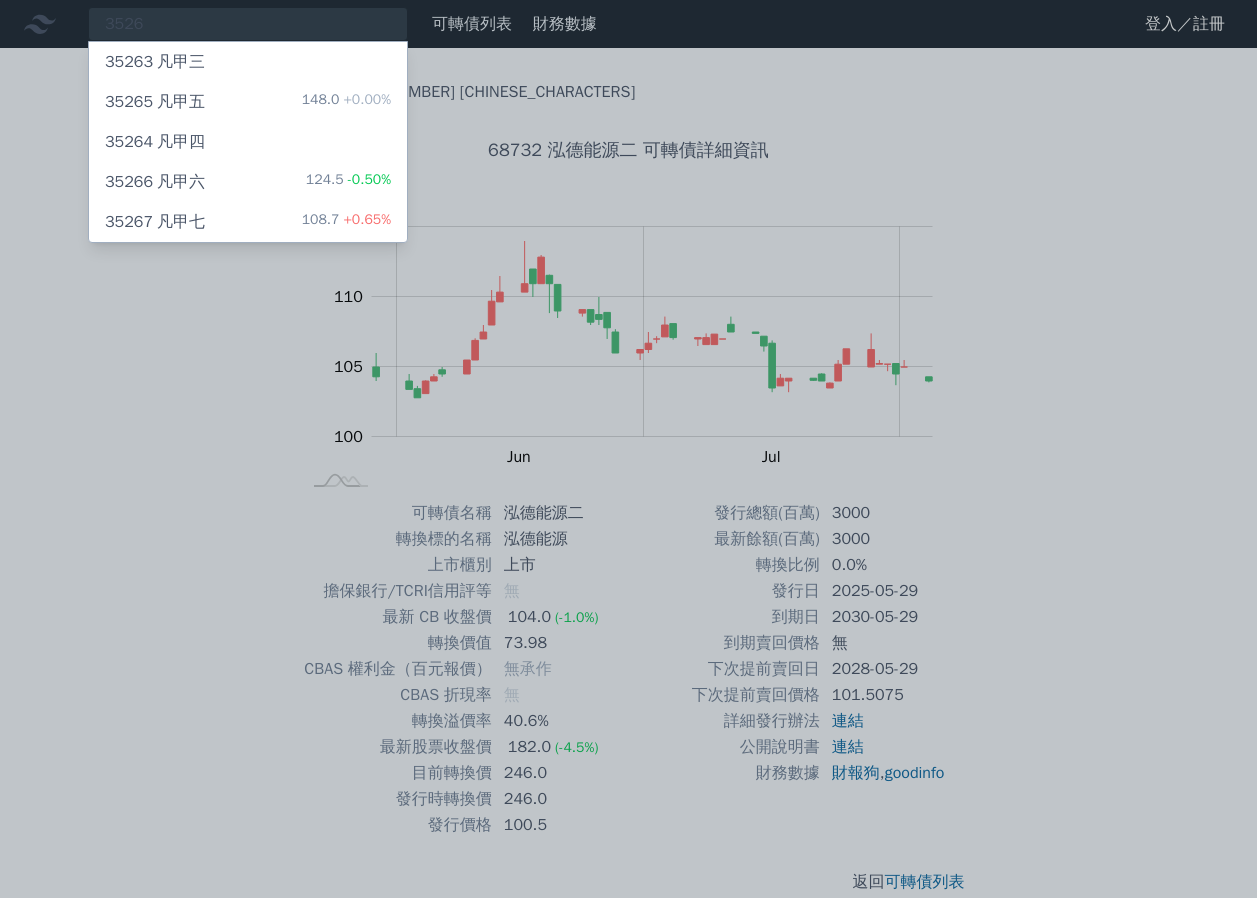 click on "[NUMBER] [CHINESE_CHARACTERS]
[NUMBER] +[PERCENT]%" at bounding box center (248, 222) 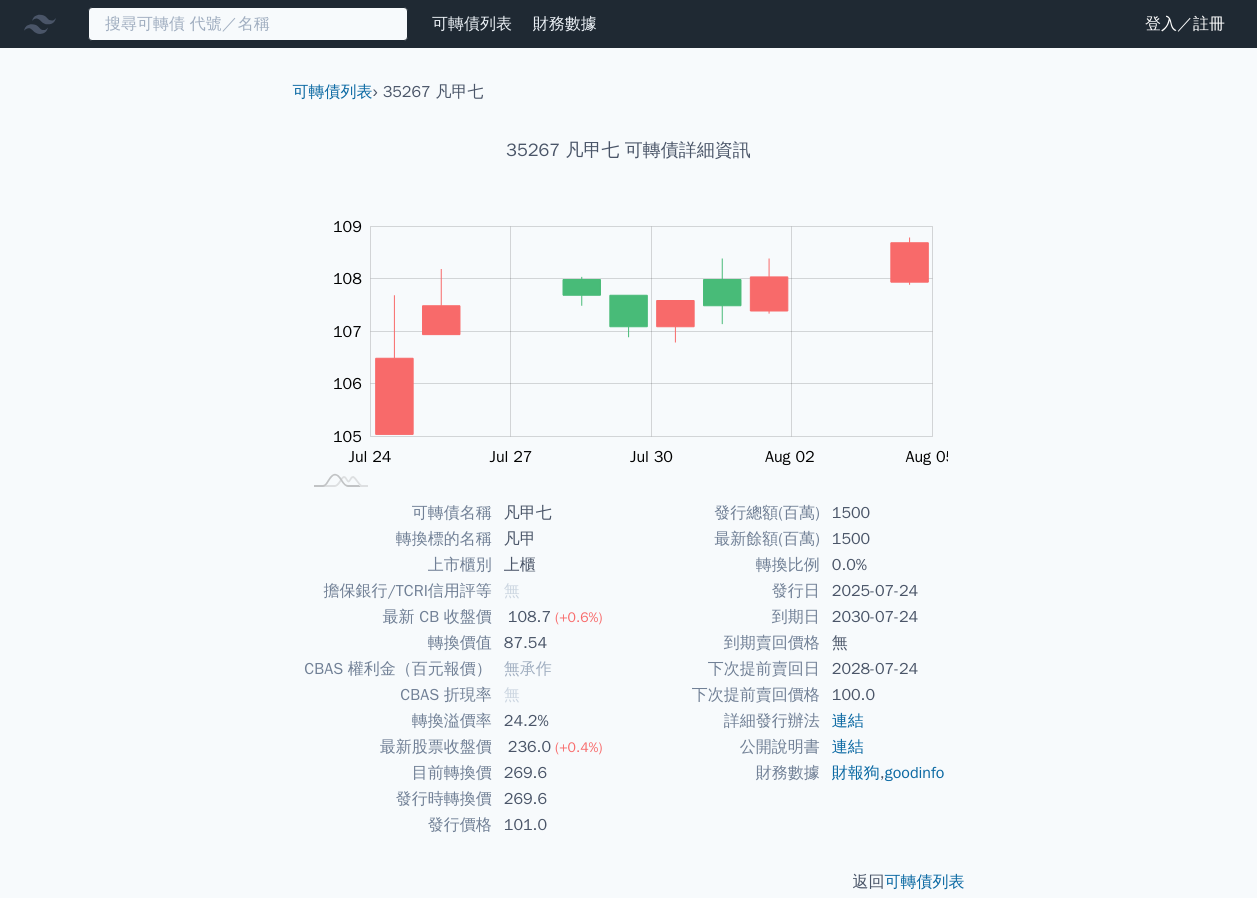 click at bounding box center [248, 24] 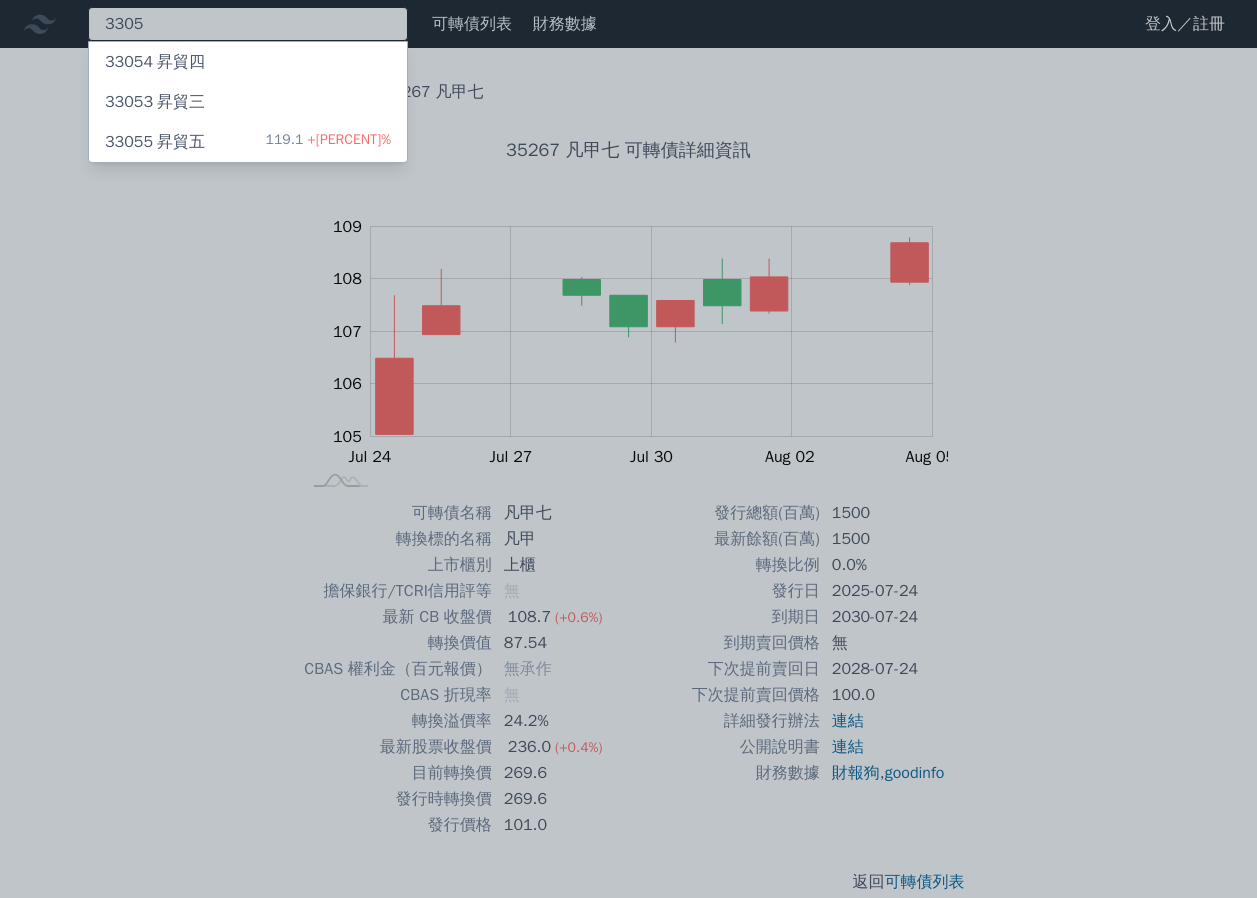 type on "3305" 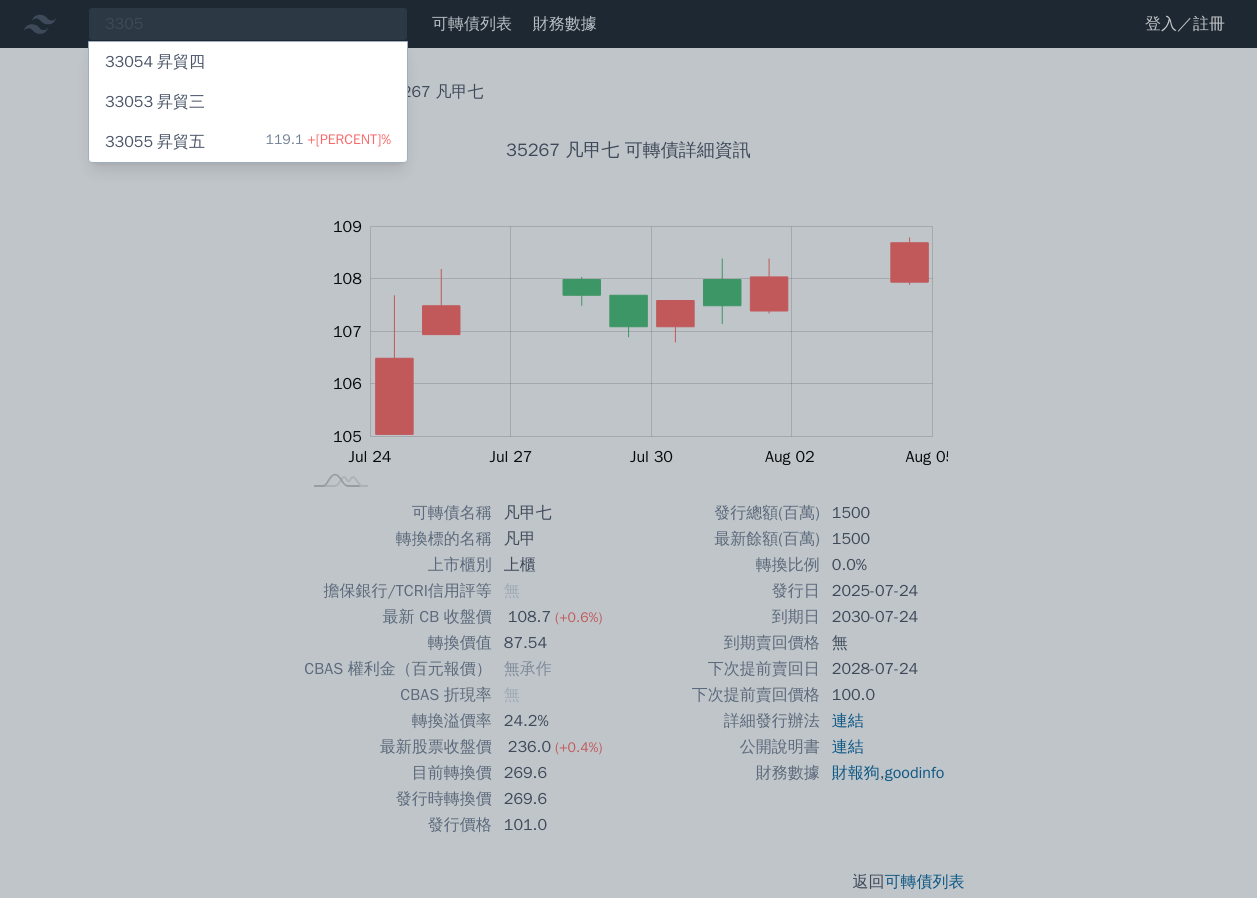 click on "[NUMBER] [CHINESE_CHARACTERS]
[NUMBER] +[PERCENT]%" at bounding box center (248, 142) 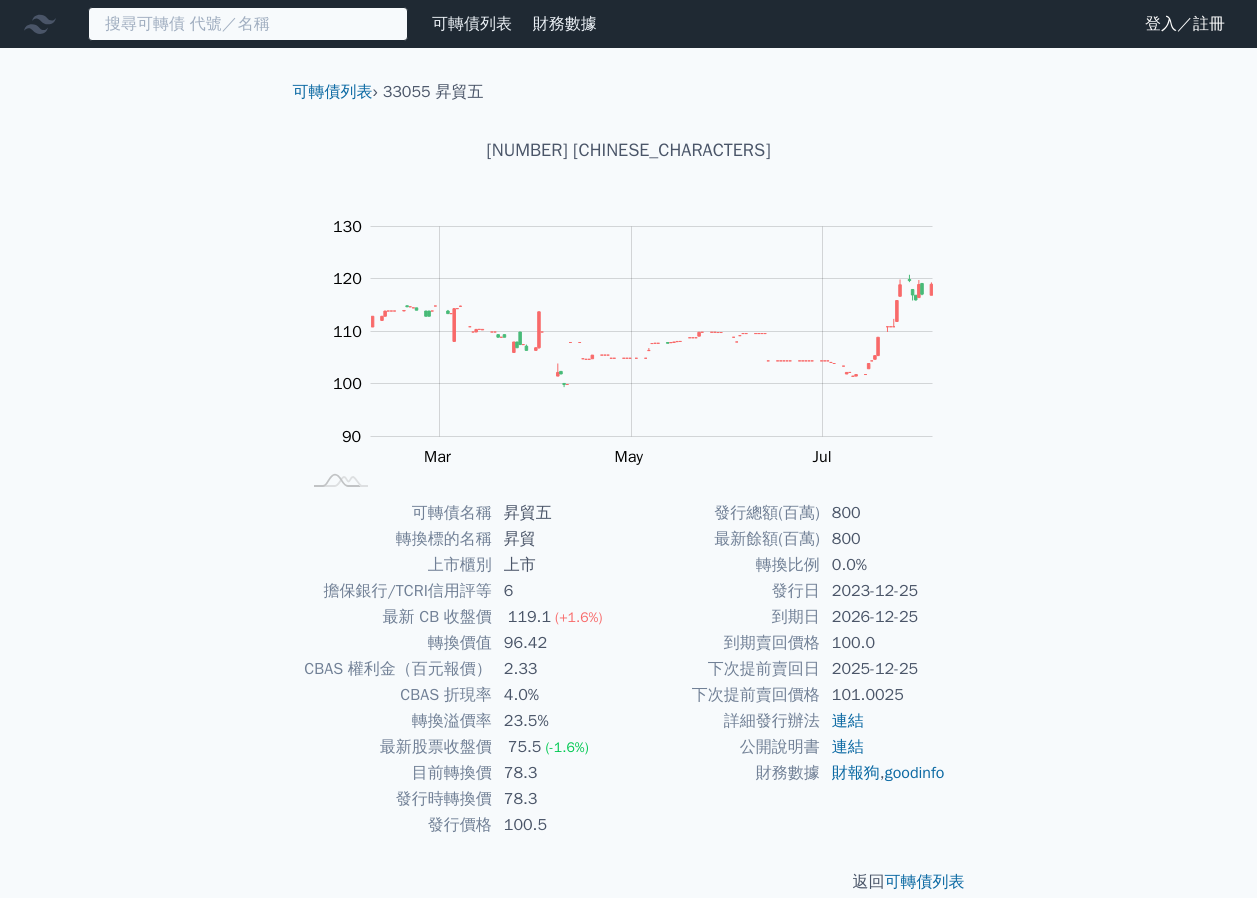 click at bounding box center (248, 24) 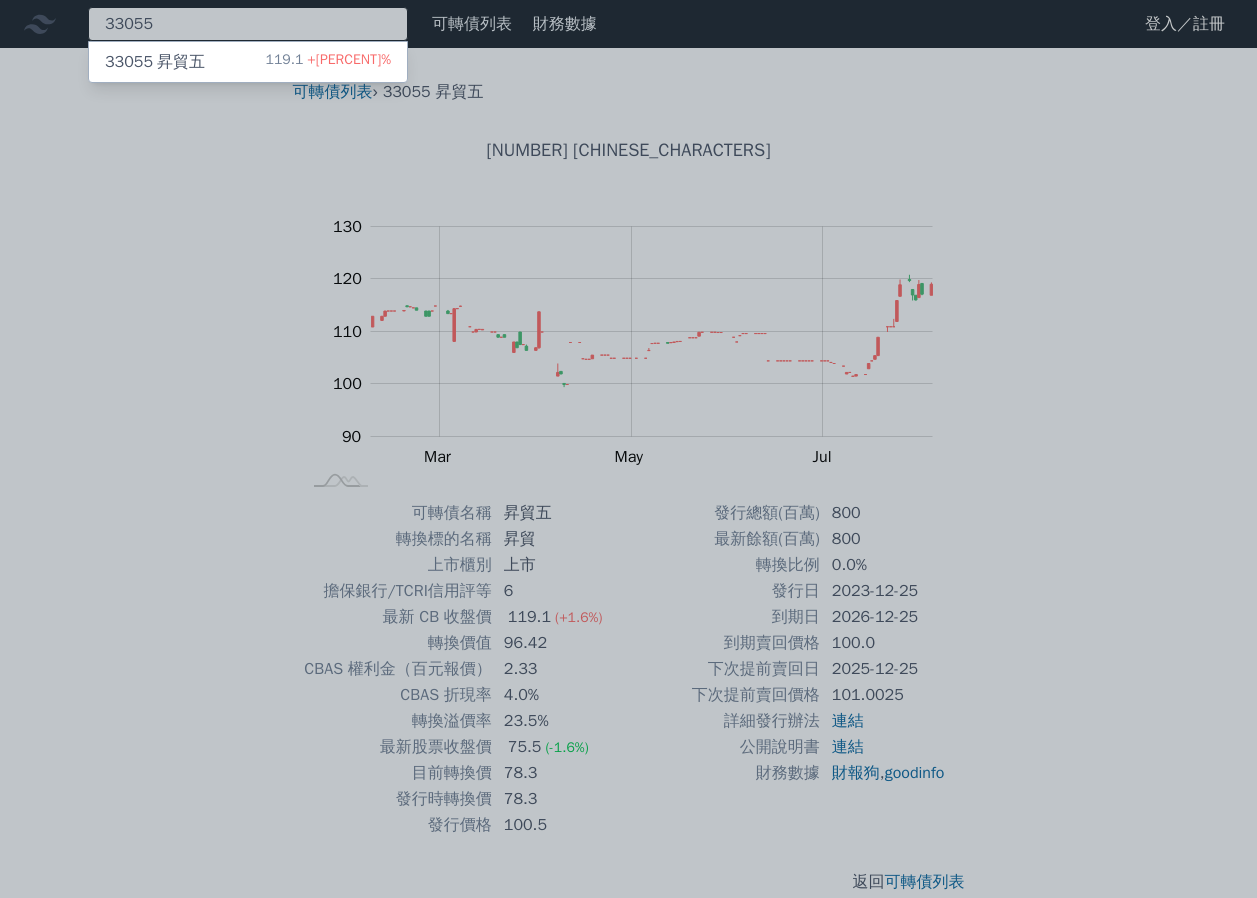 type on "33055" 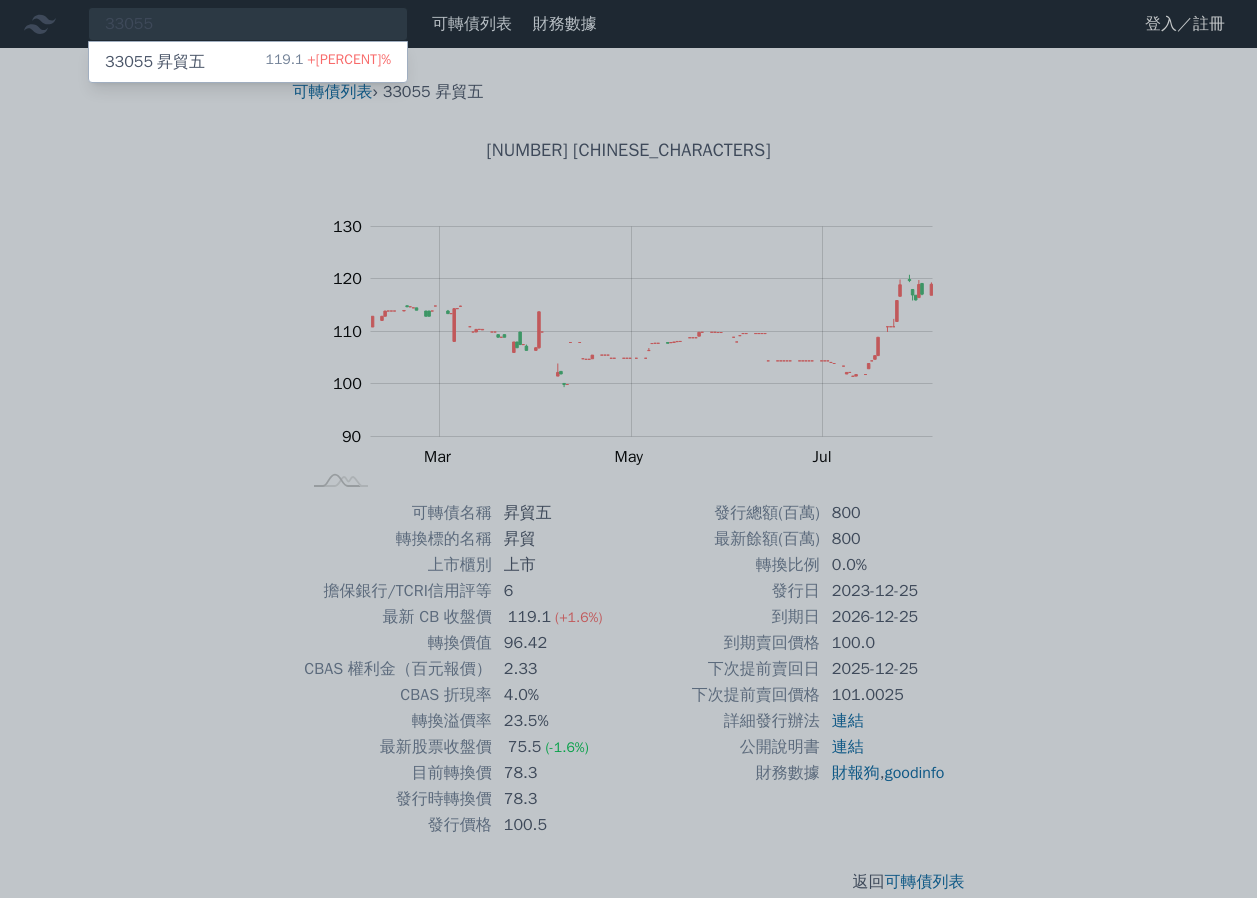 click on "[NUMBER] +[PERCENT]%" at bounding box center [328, 62] 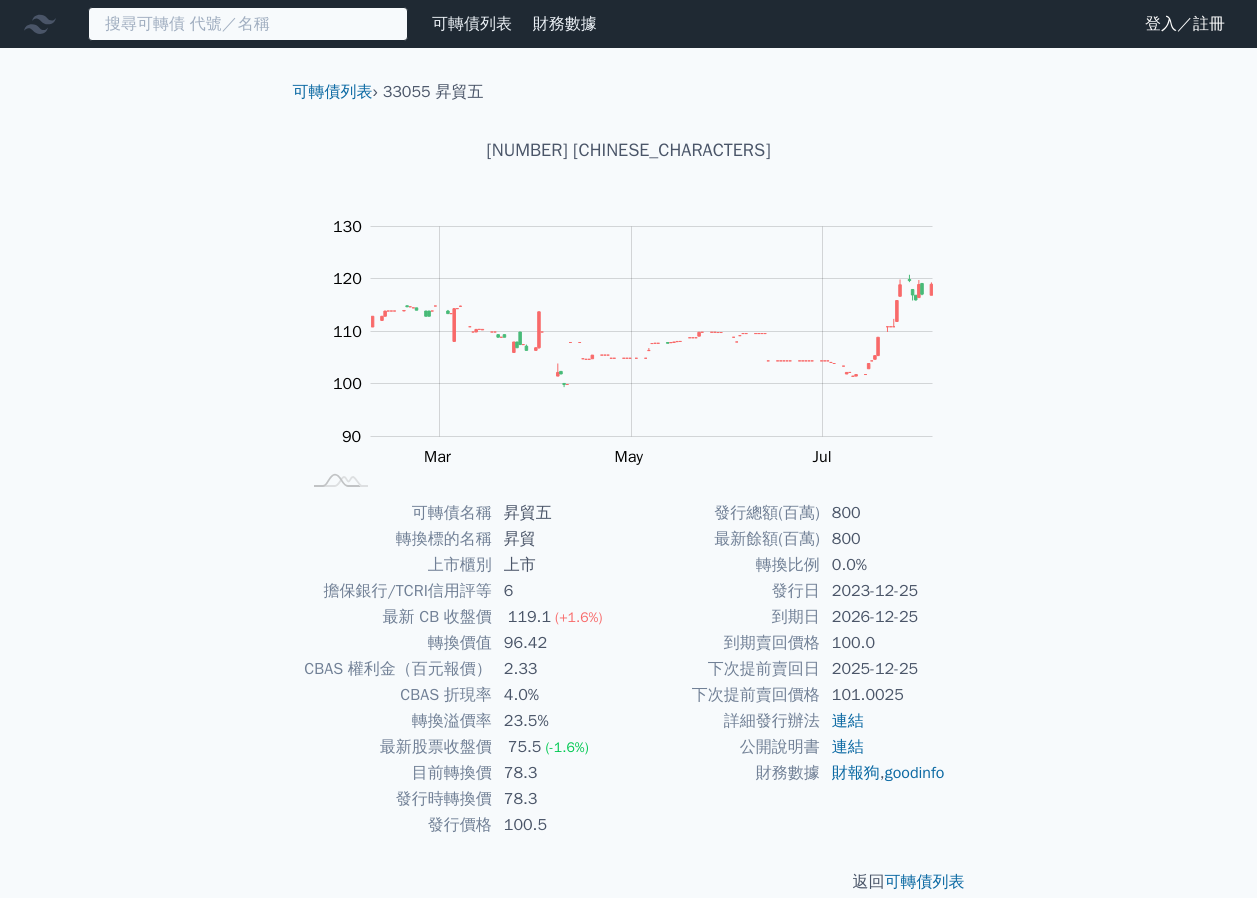 click at bounding box center [248, 24] 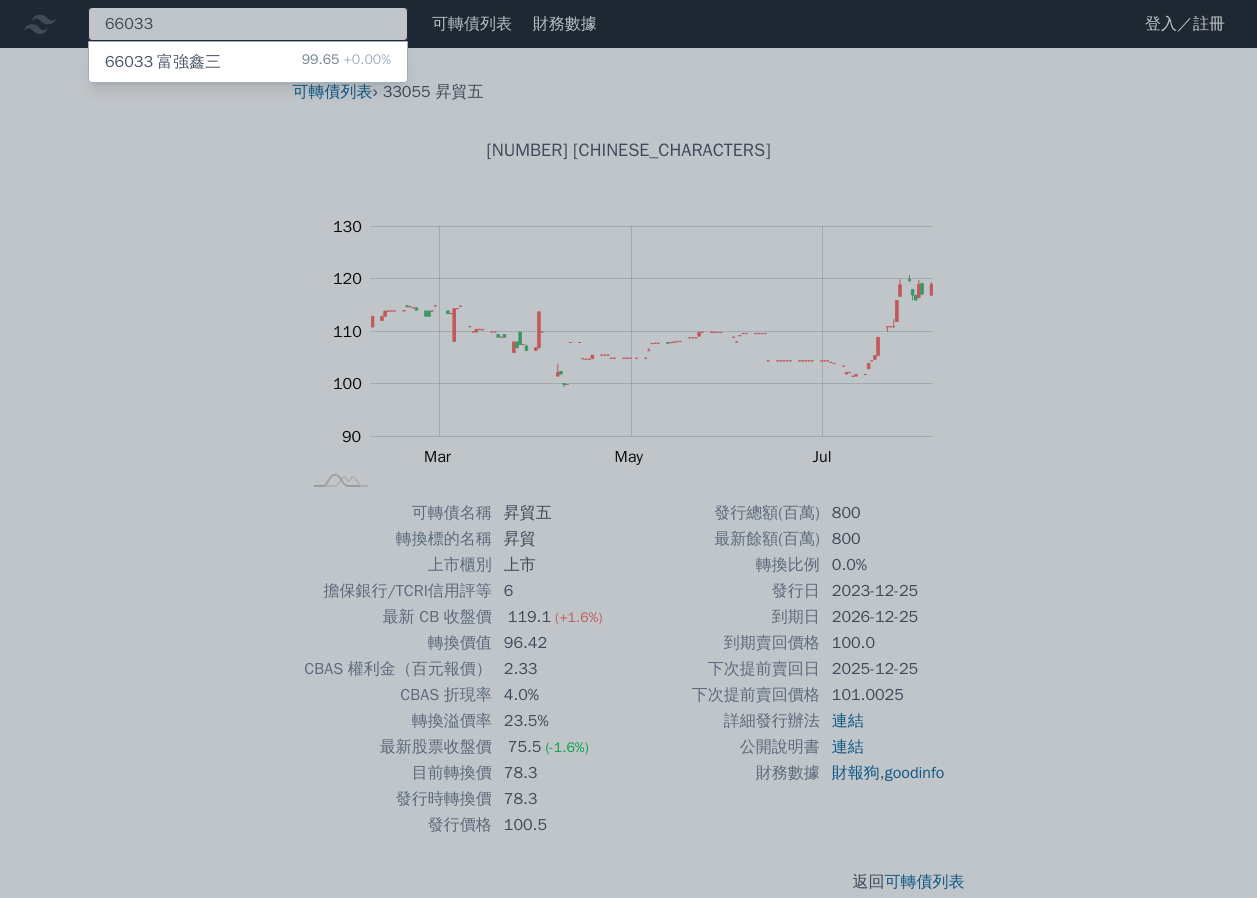 type on "66033" 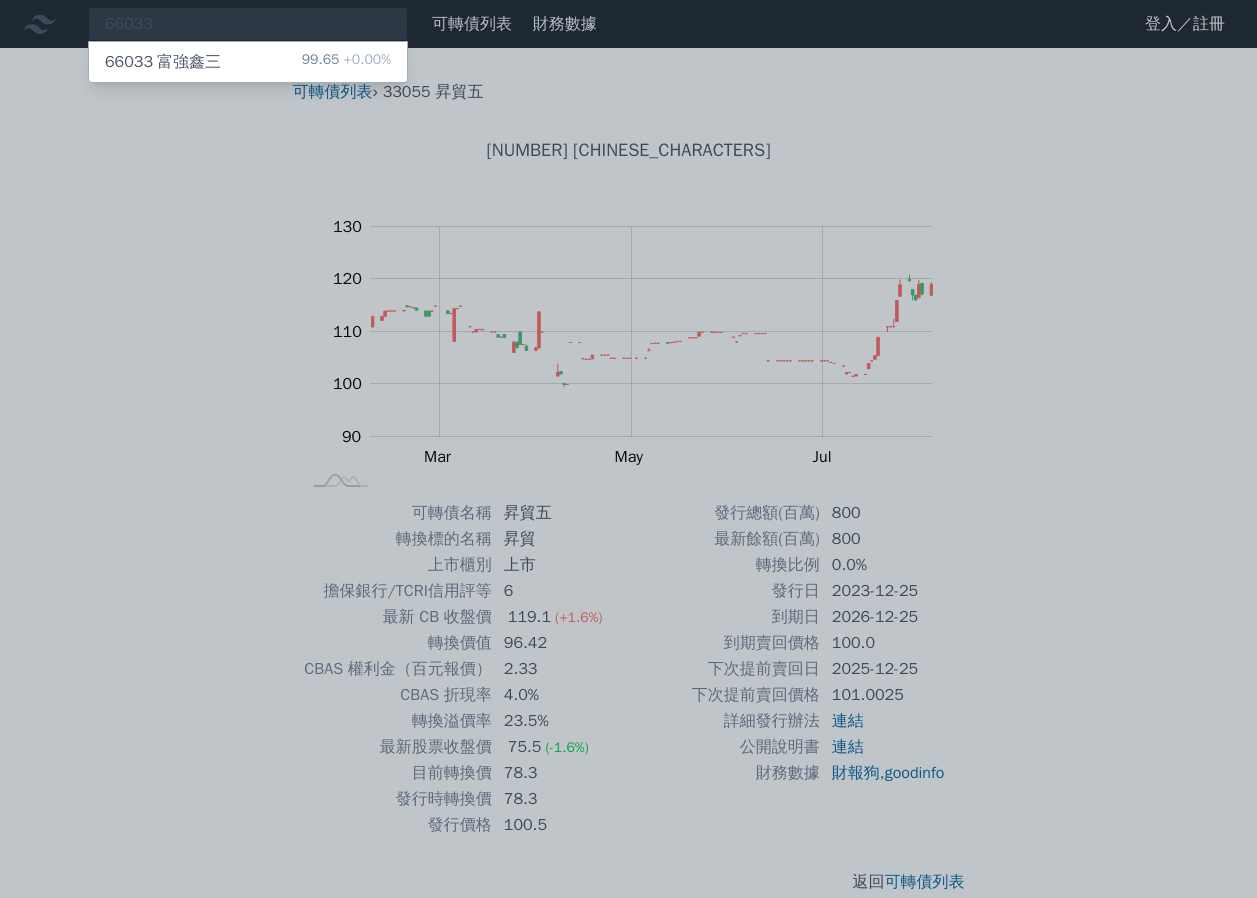 click on "66033 富強鑫三" at bounding box center (163, 62) 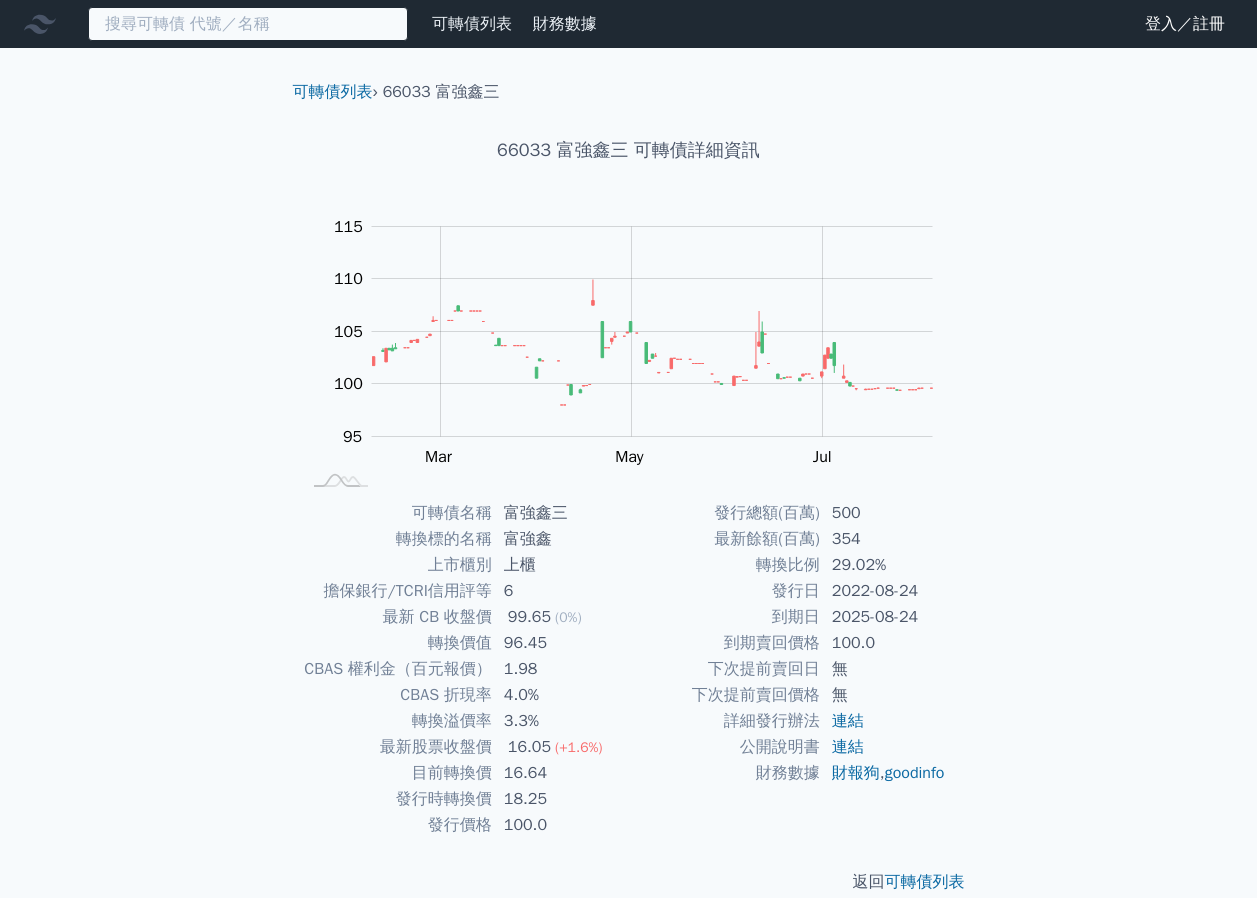 click at bounding box center [248, 24] 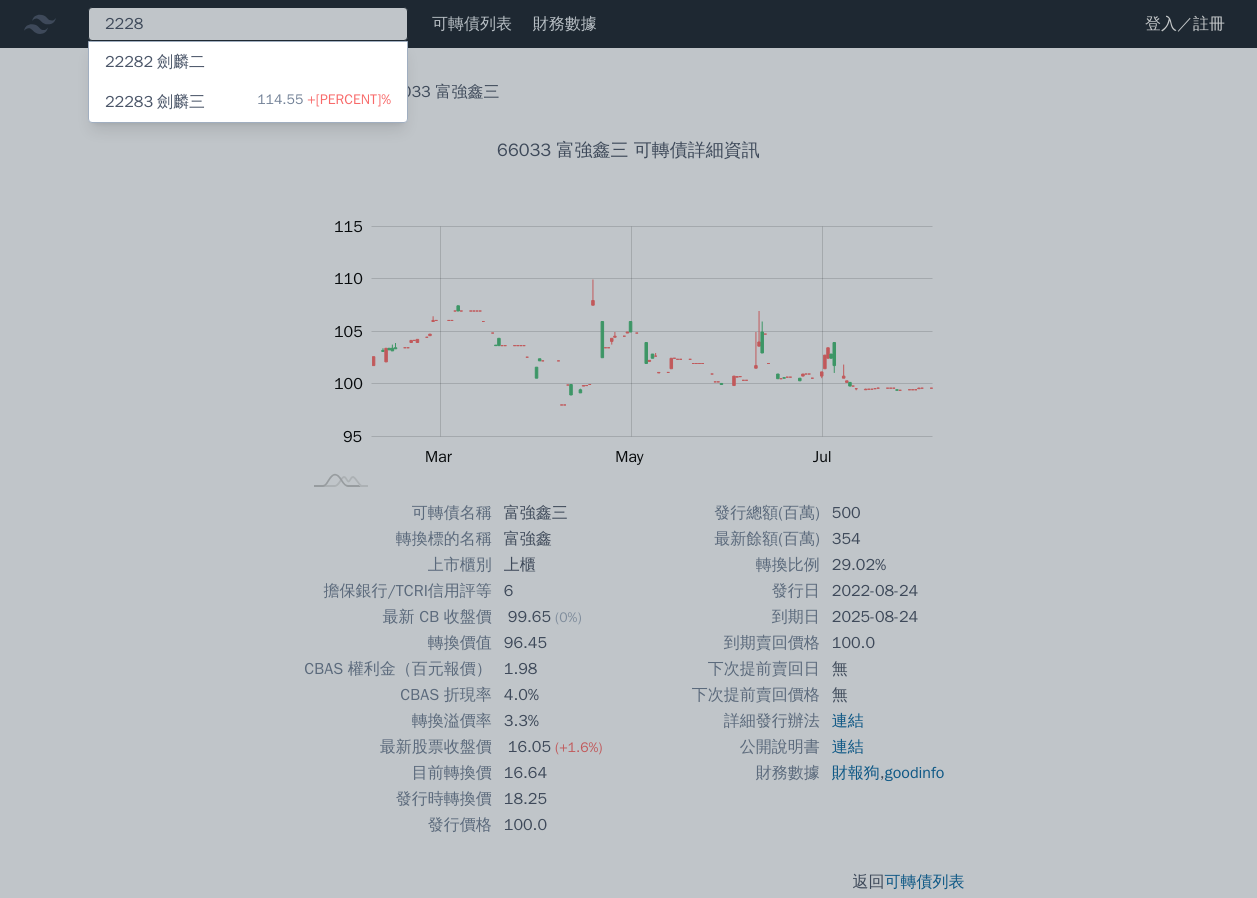 type on "2228" 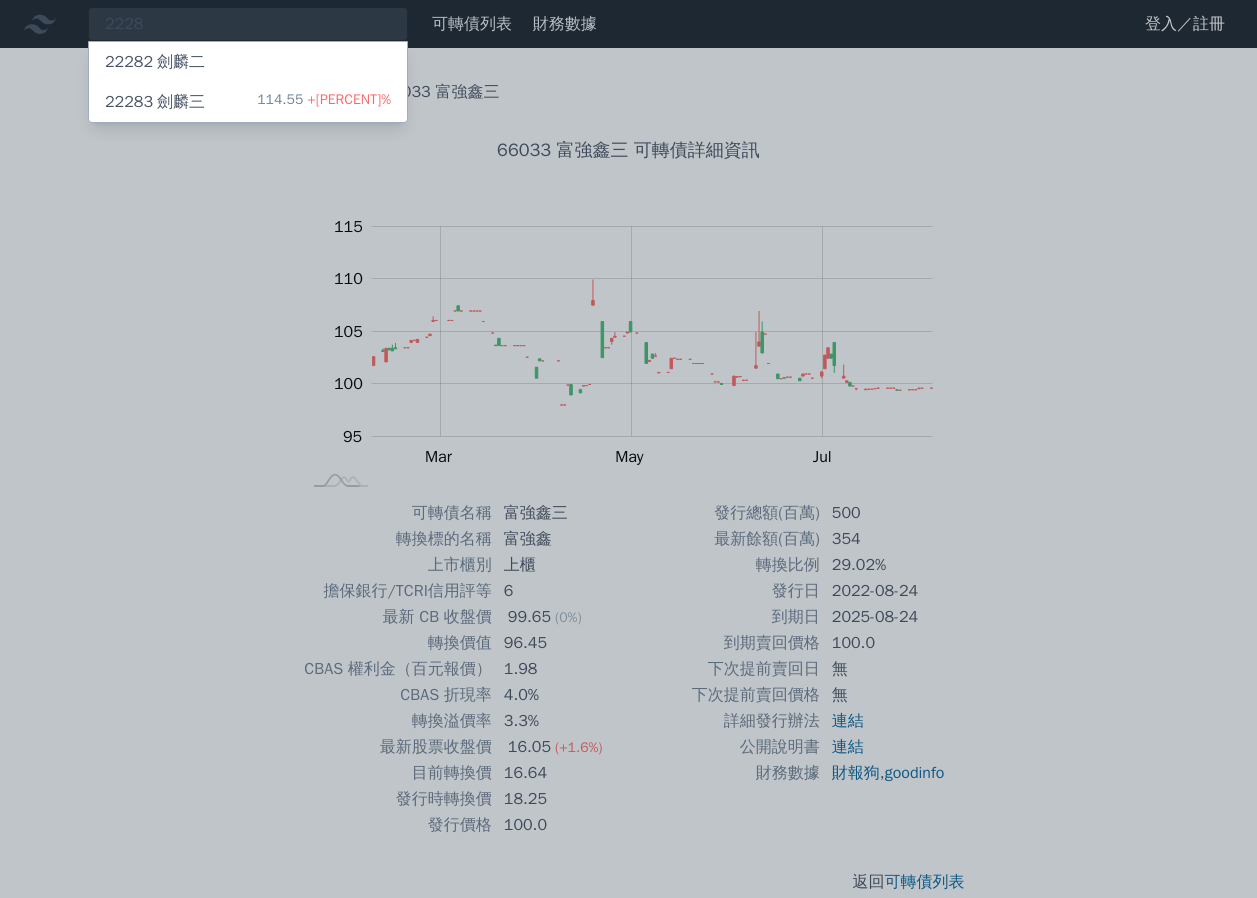 click on "[NUMBER] [CHINESE_CHARACTERS]
[NUMBER] +[PERCENT]%" at bounding box center (248, 102) 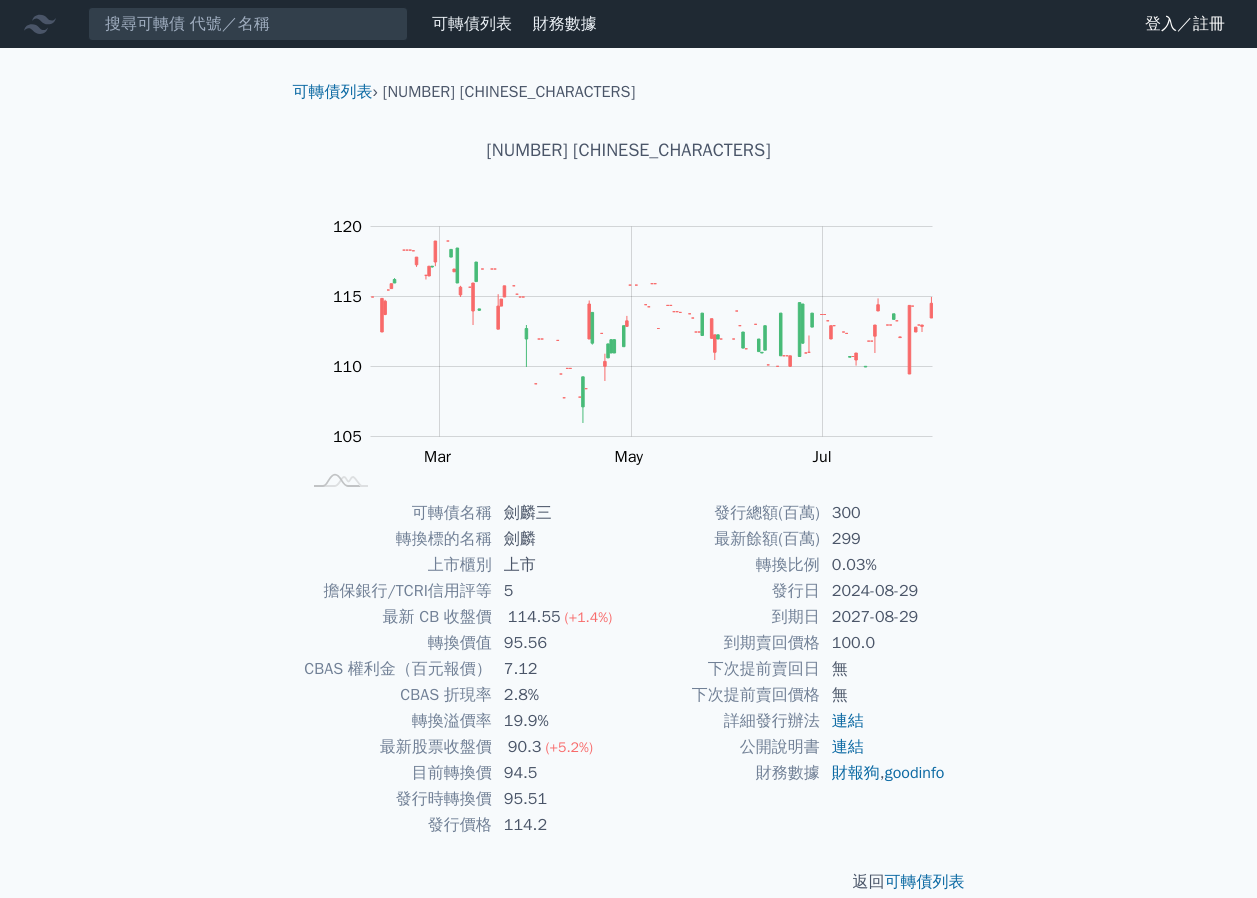 click on "可轉債列表
財務數據
可轉債列表
財務數據
登入／註冊
登入／註冊" at bounding box center [628, 24] 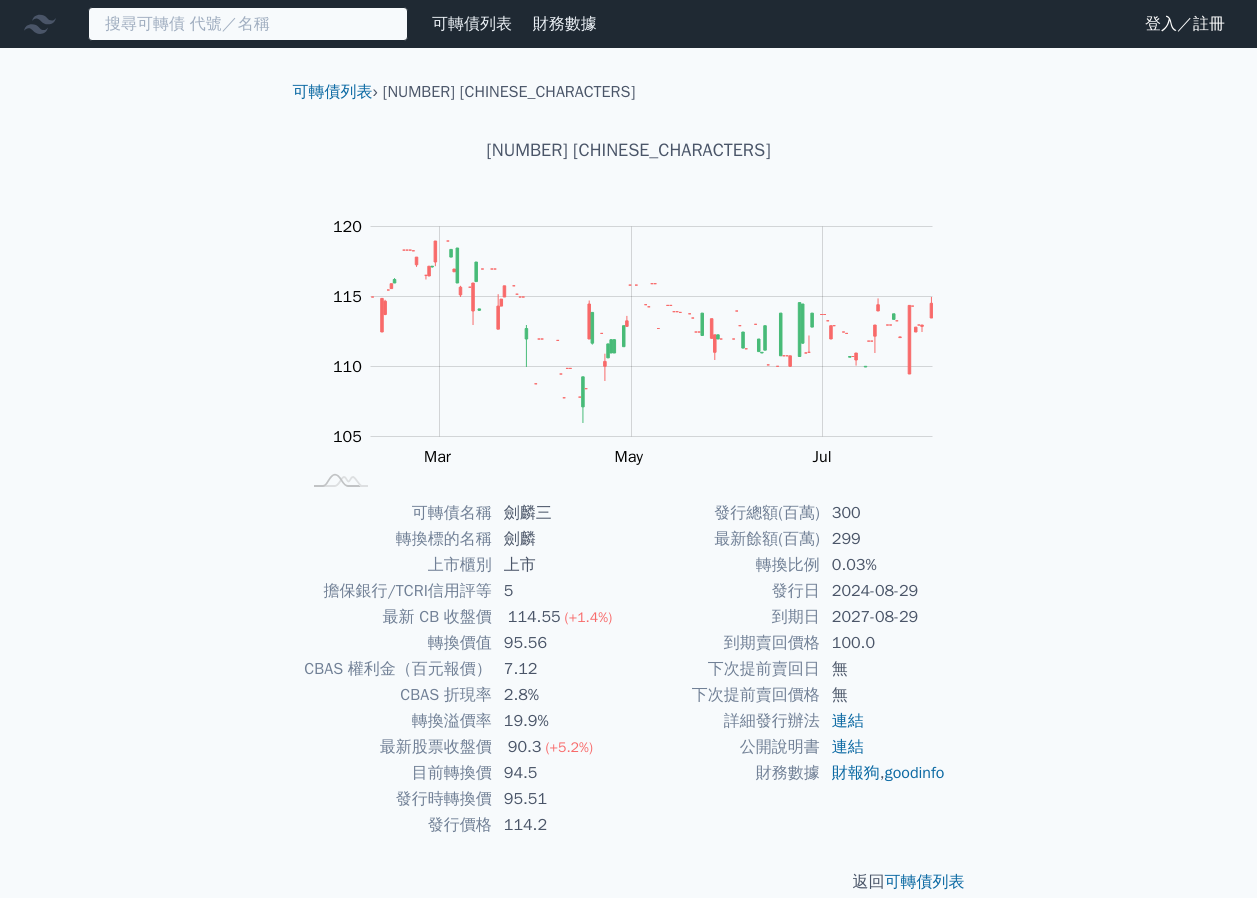 click at bounding box center [248, 24] 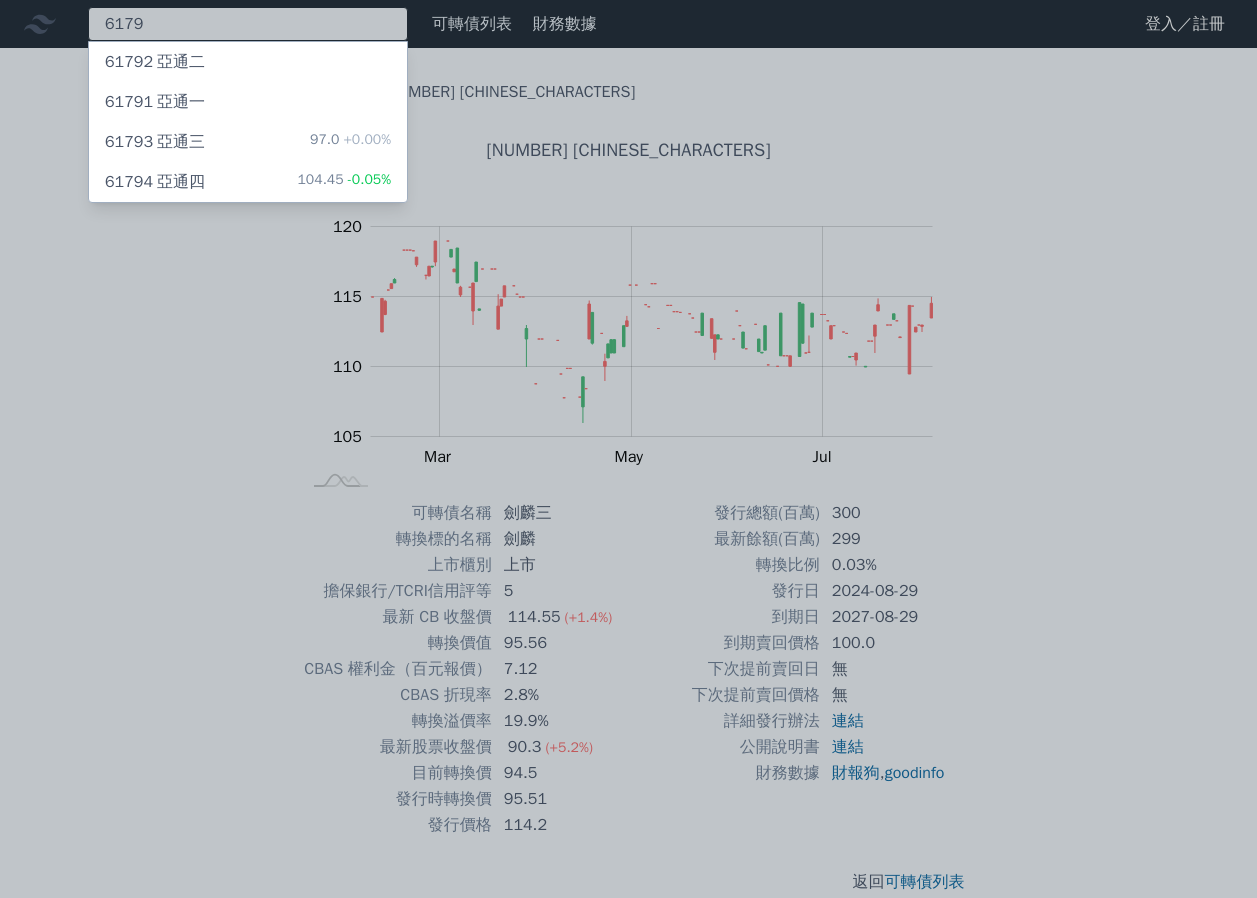 type on "6179" 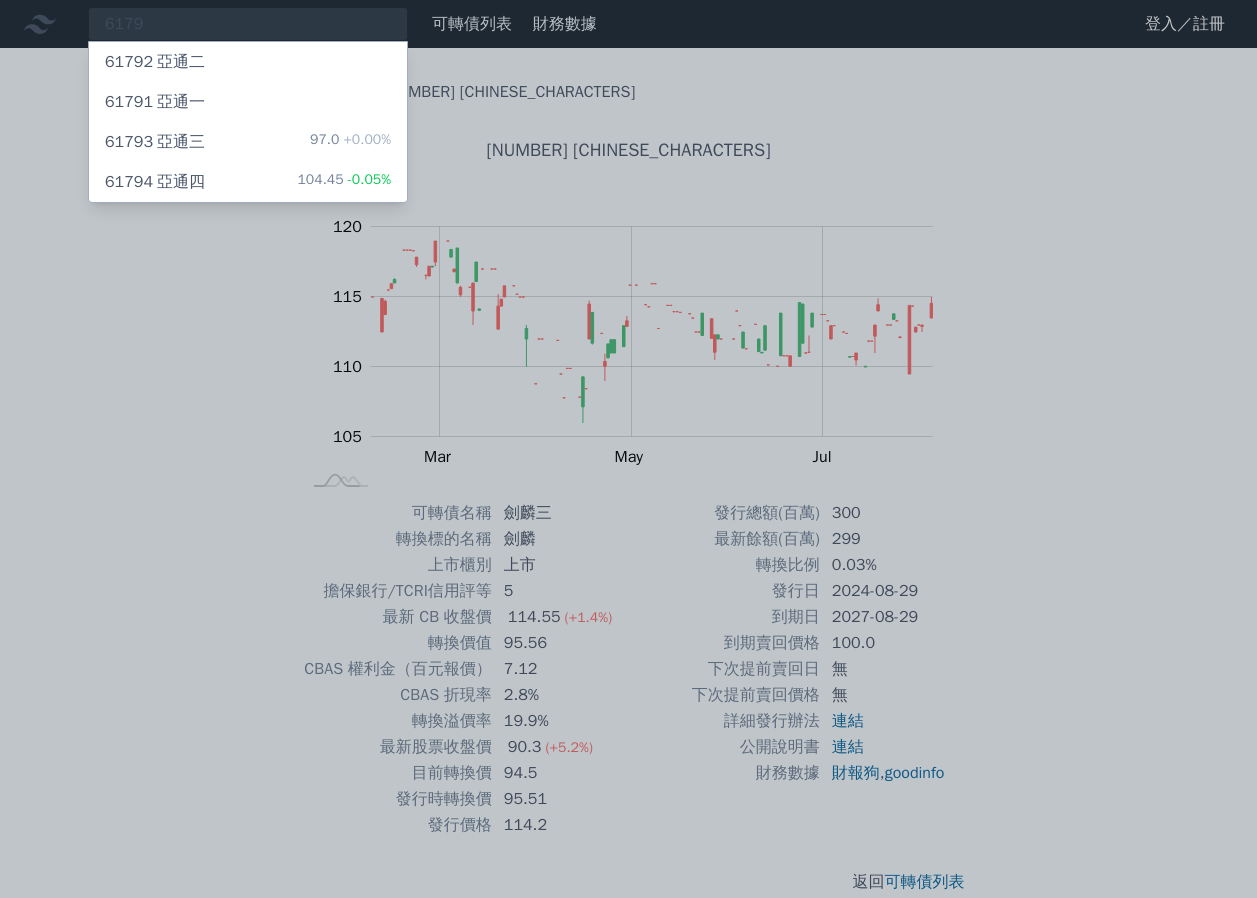 click on "+0.00%" at bounding box center (365, 139) 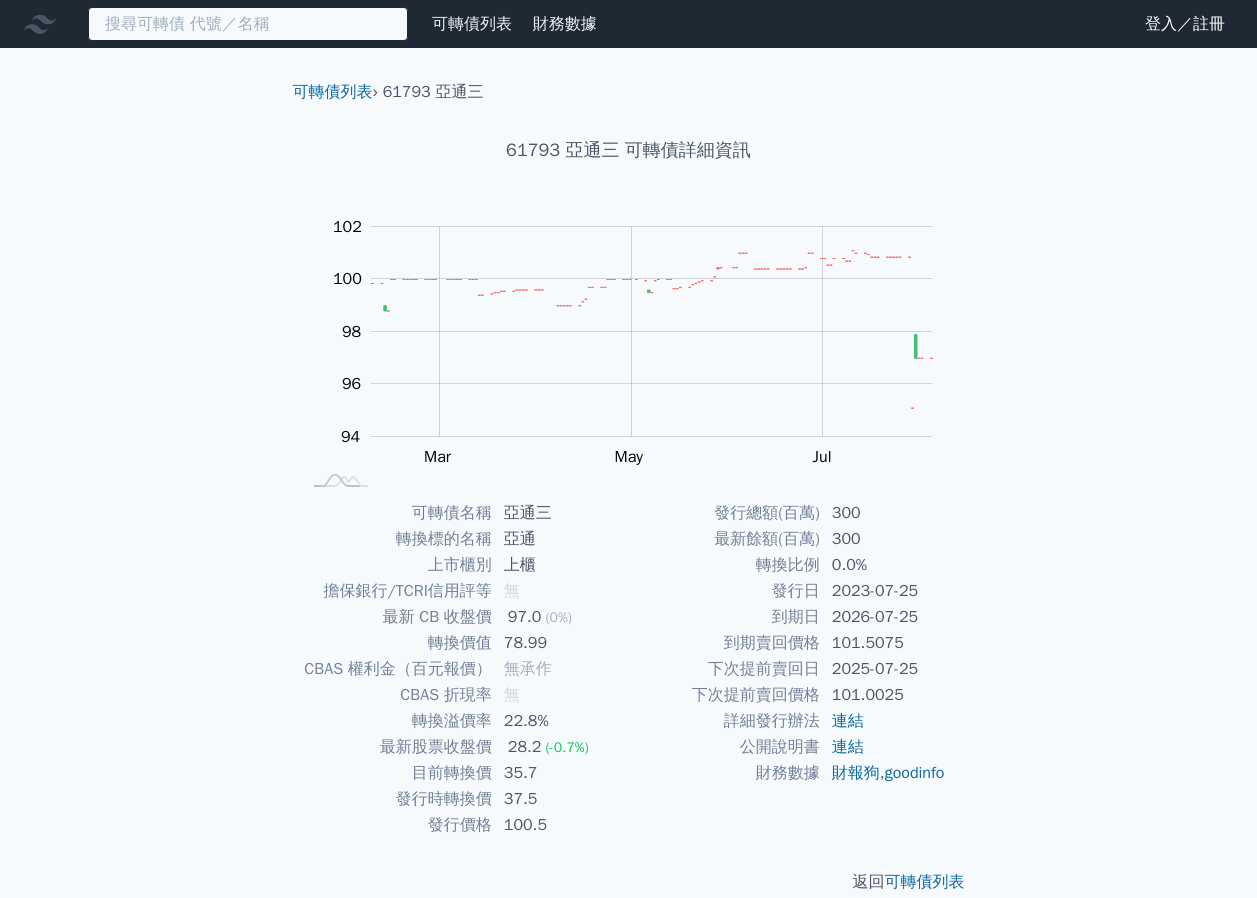 click at bounding box center (248, 24) 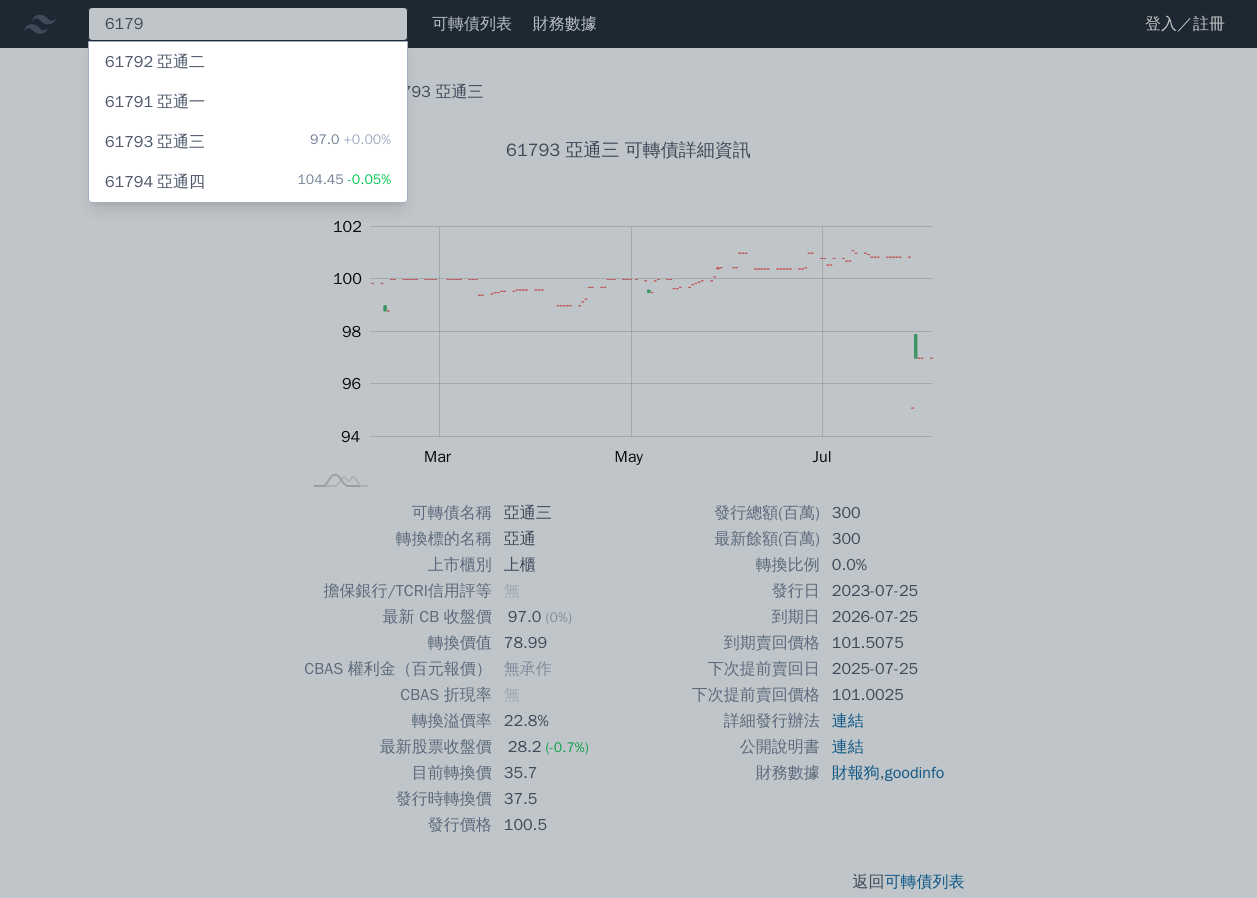 type on "6179" 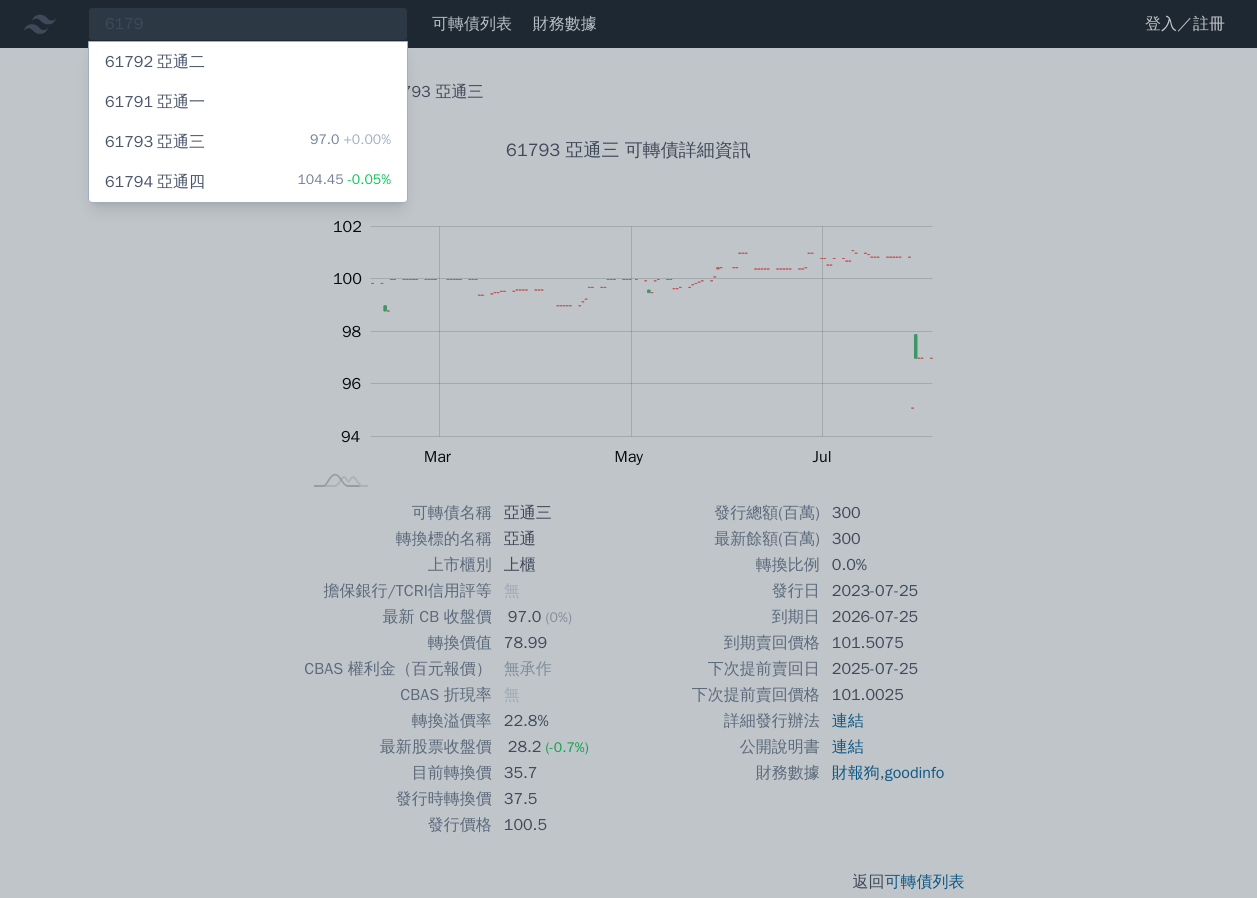 click on "[NUMBER] -[PERCENT]%" at bounding box center (344, 182) 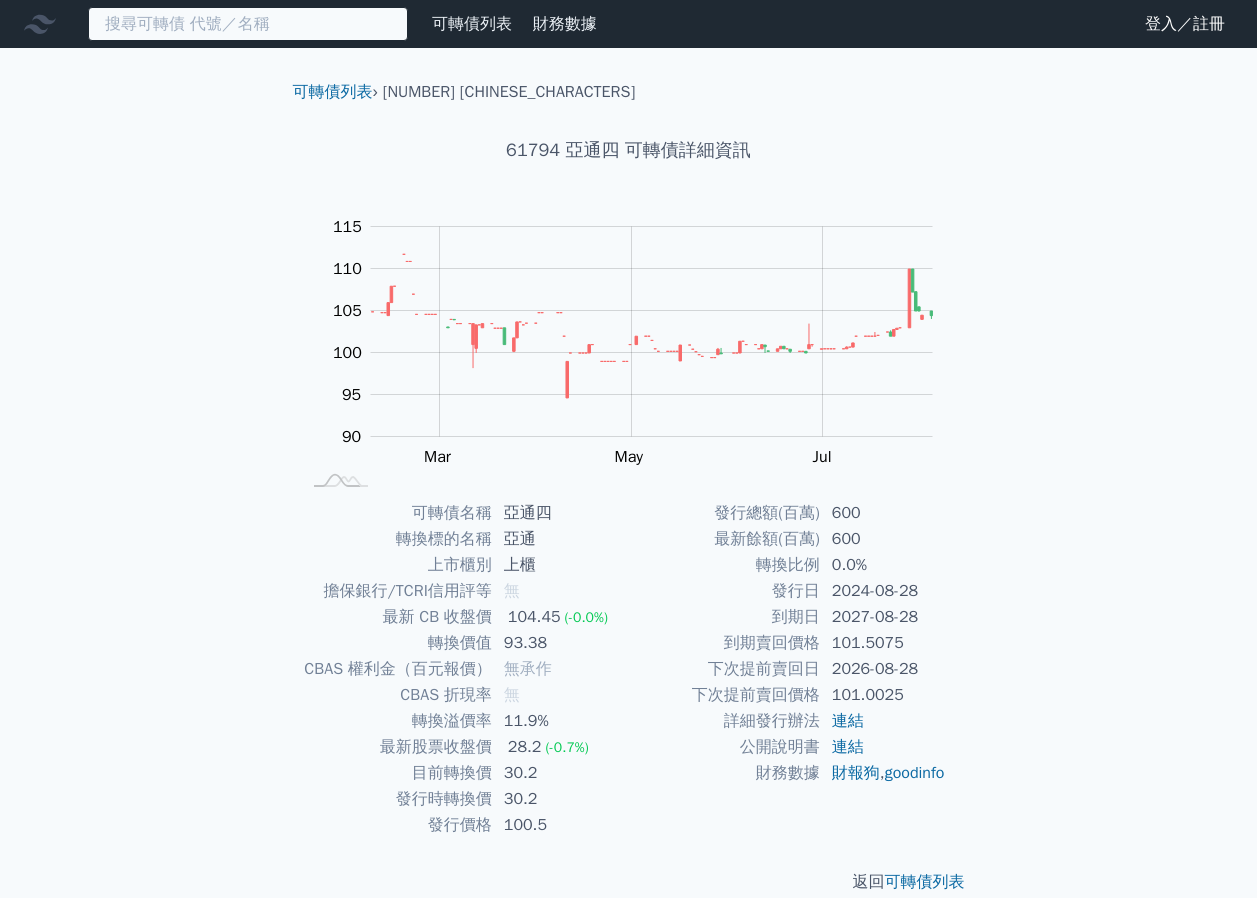 click at bounding box center (248, 24) 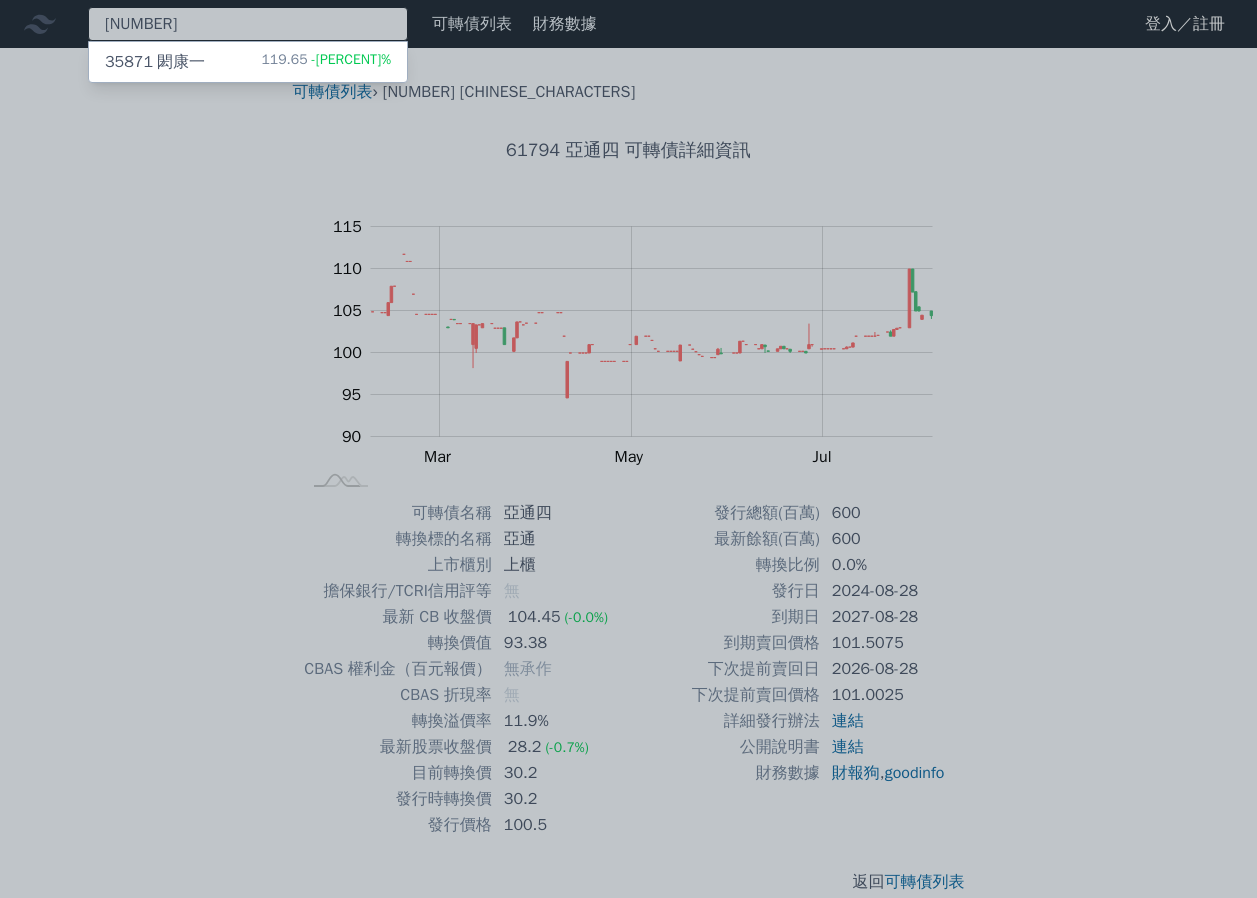 type on "[NUMBER]" 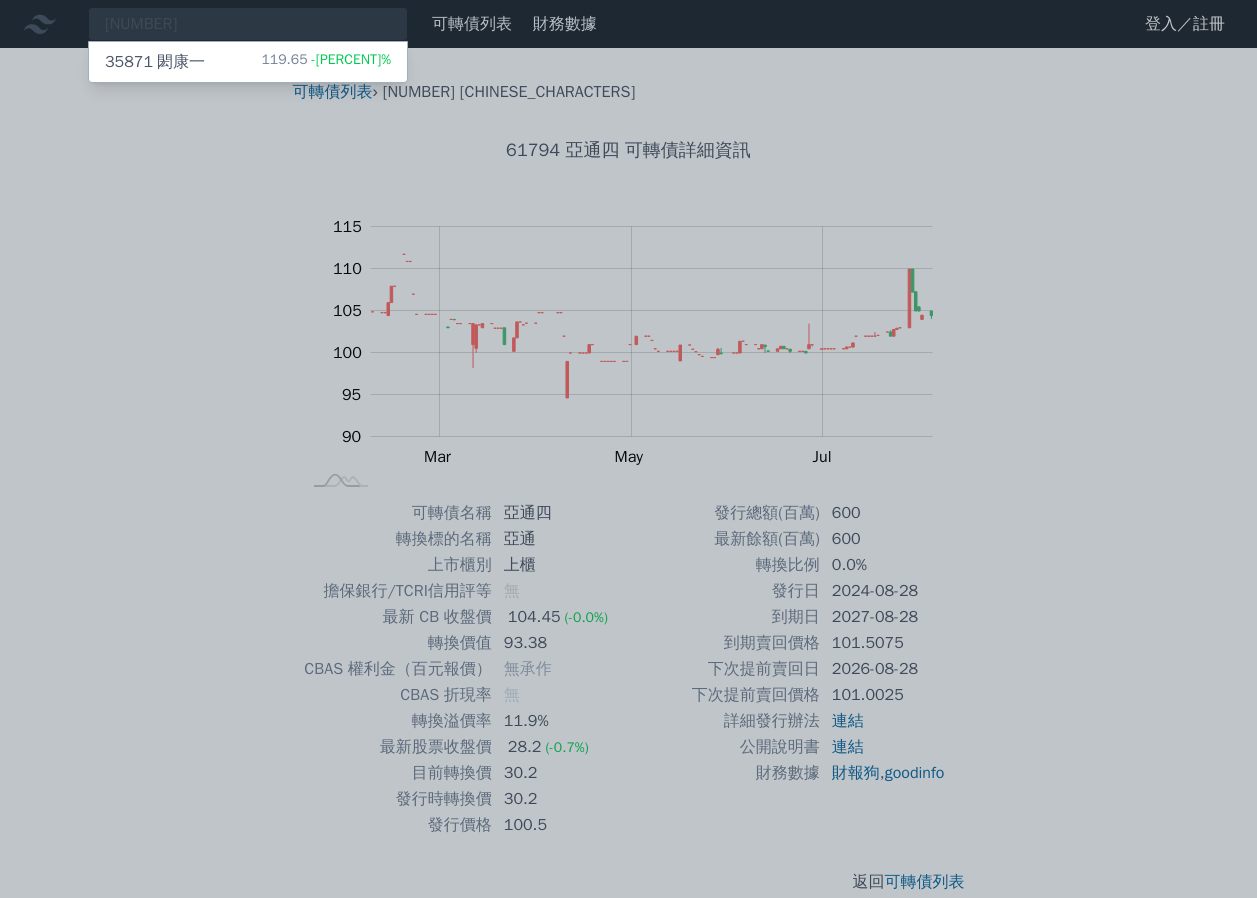 click on "[NUMBER] [CHINESE_CHARACTERS]
[NUMBER] -[PERCENT]%" at bounding box center [248, 62] 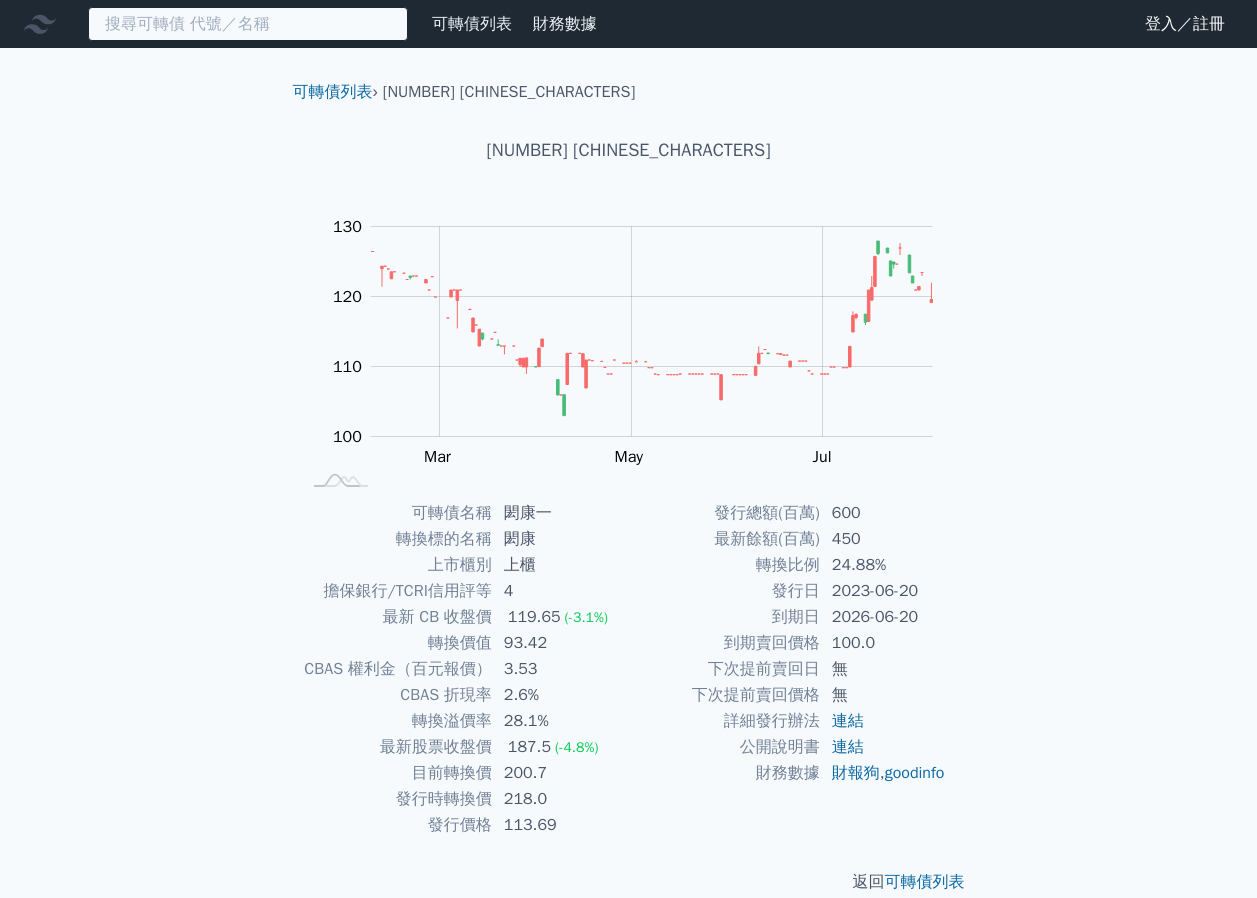 click at bounding box center [248, 24] 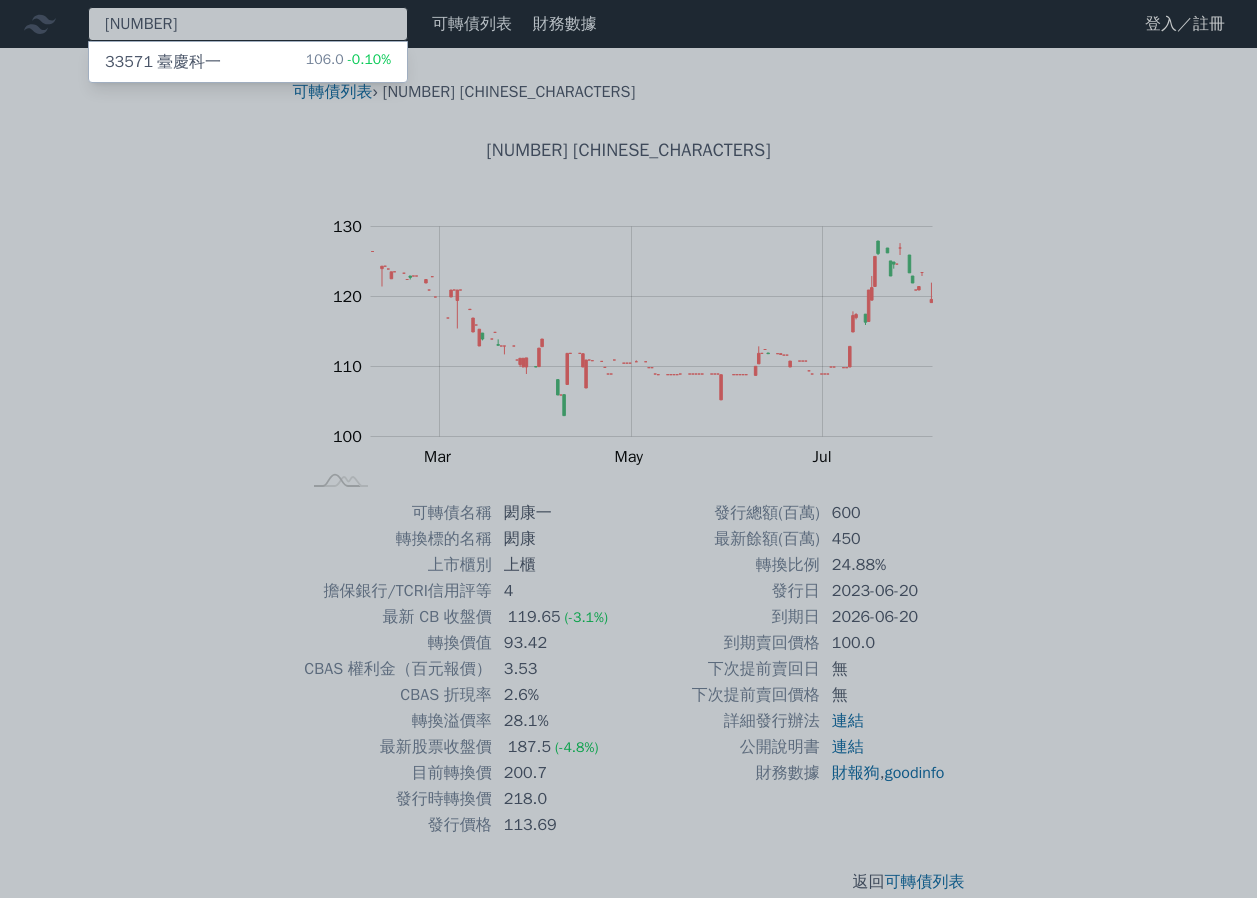 type on "[NUMBER]" 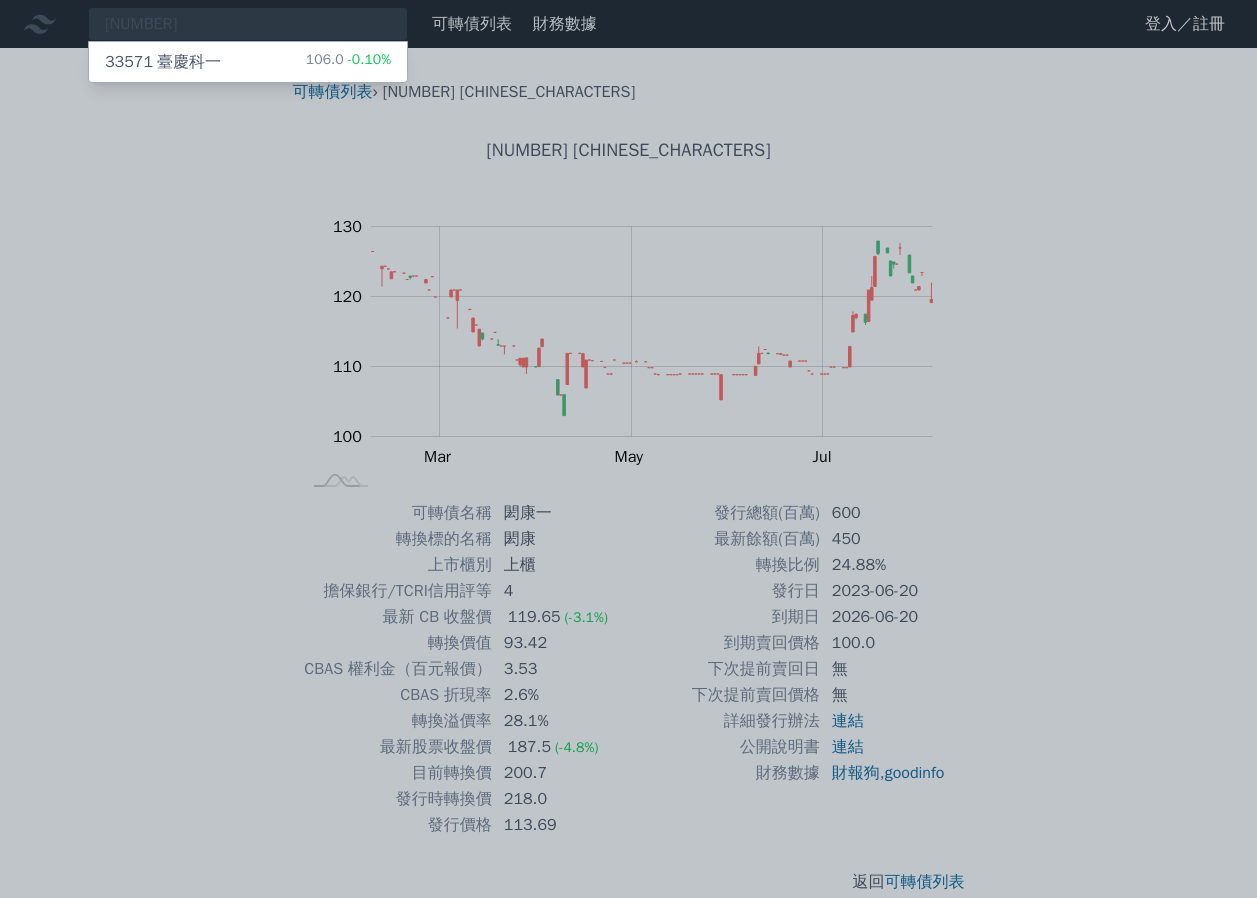 click on "[NUMBER] [CHINESE_CHARACTERS]
[NUMBER] -[PERCENT]%" at bounding box center (248, 62) 